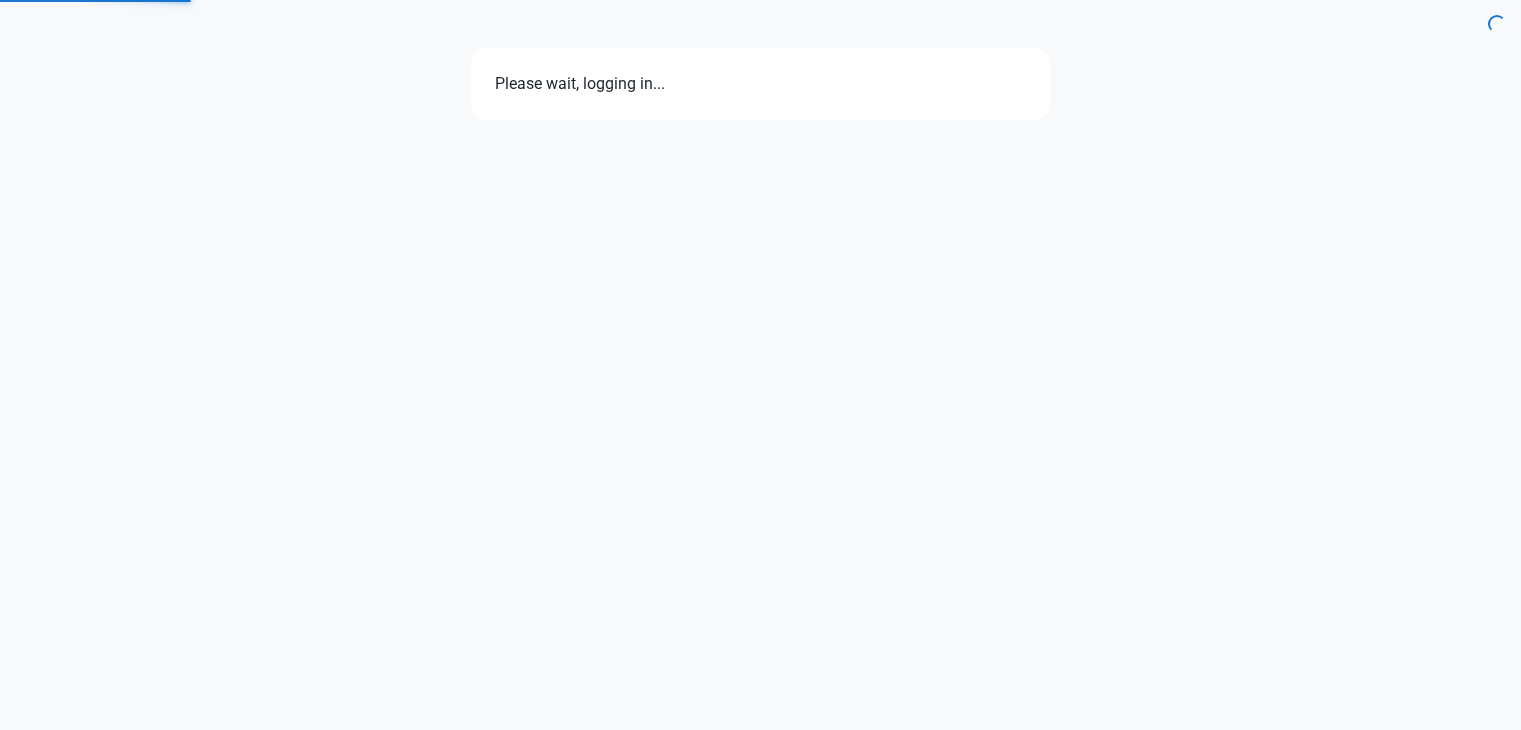 scroll, scrollTop: 0, scrollLeft: 0, axis: both 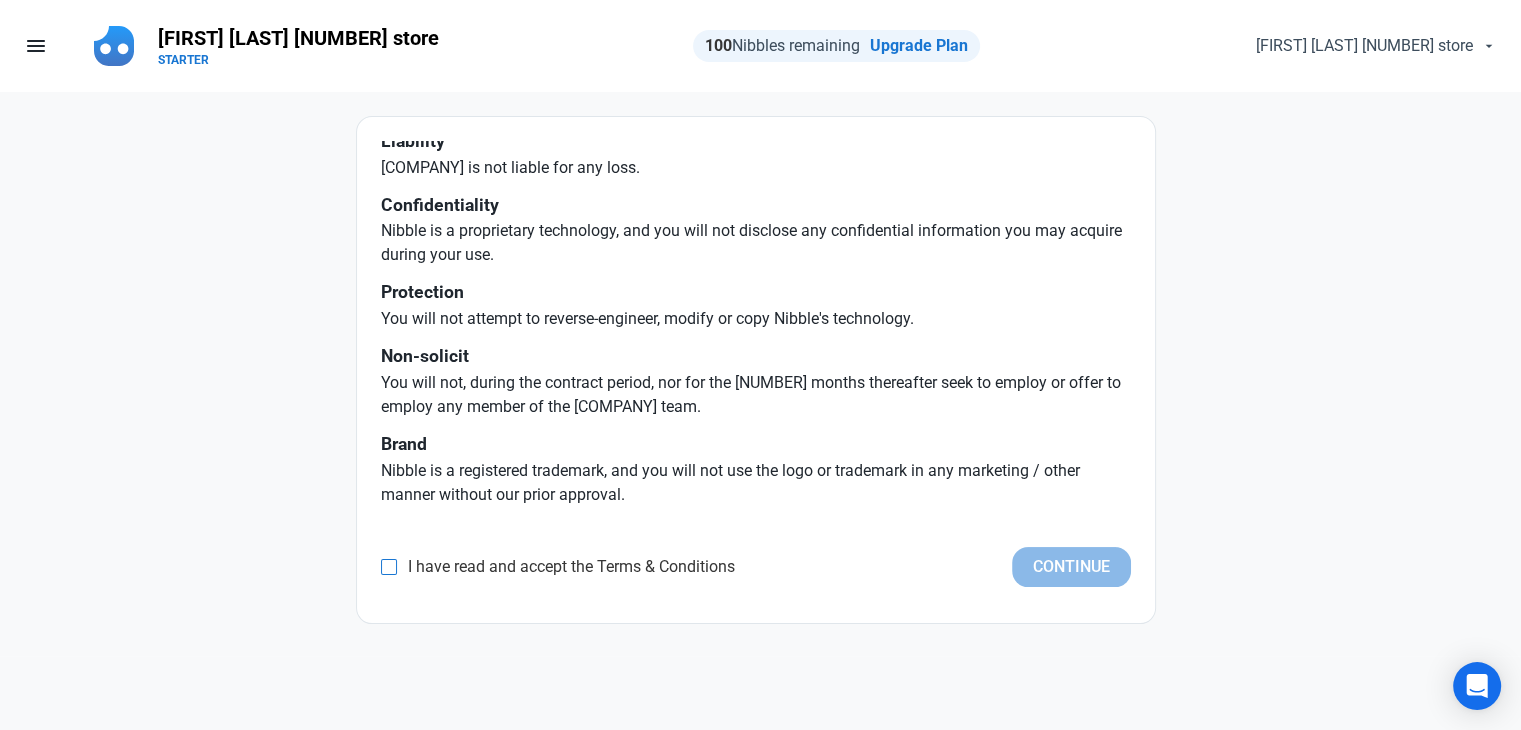 click on "I have read and accept the Terms & Conditions" at bounding box center (566, 567) 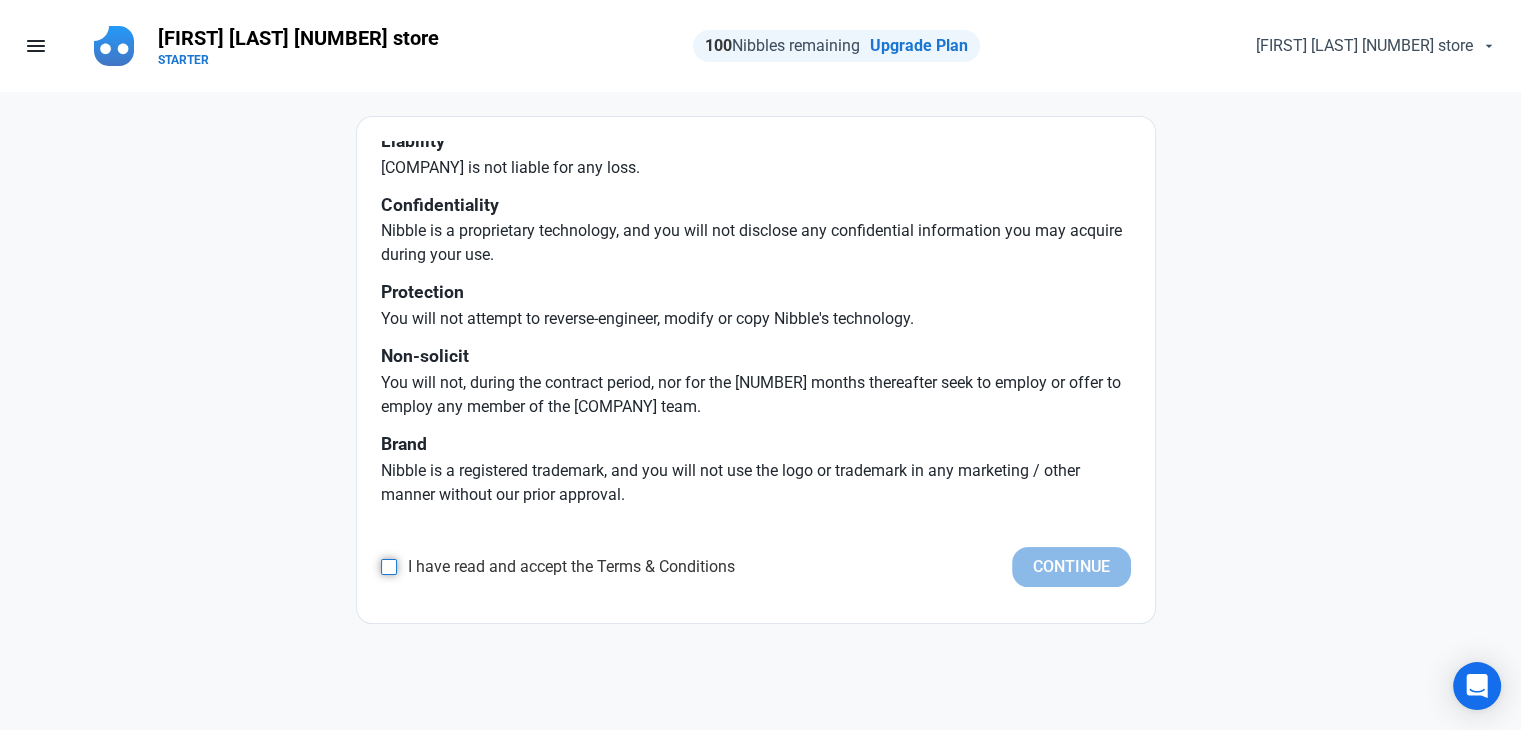 click on "I have read and accept the Terms & Conditions" at bounding box center (387, 567) 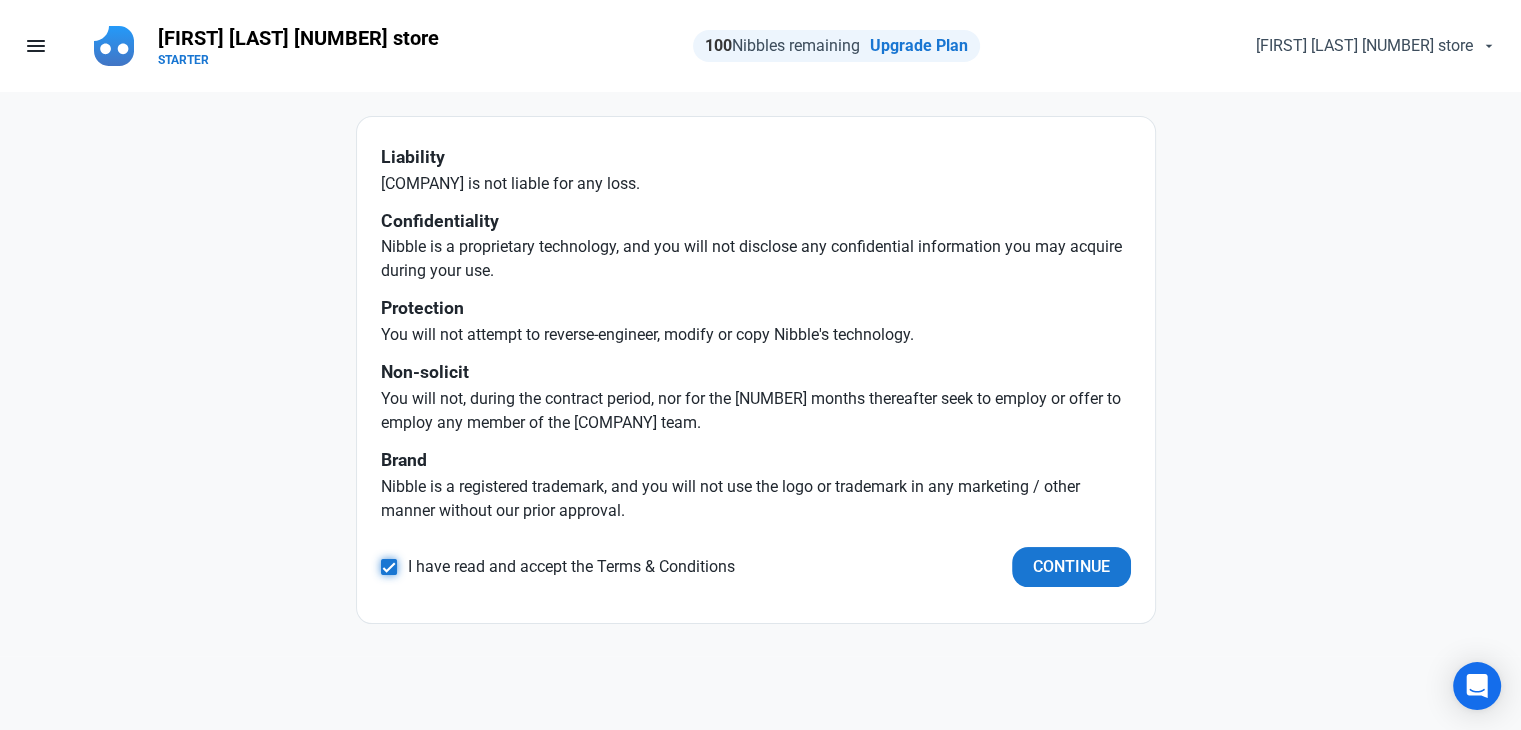 scroll, scrollTop: 611, scrollLeft: 0, axis: vertical 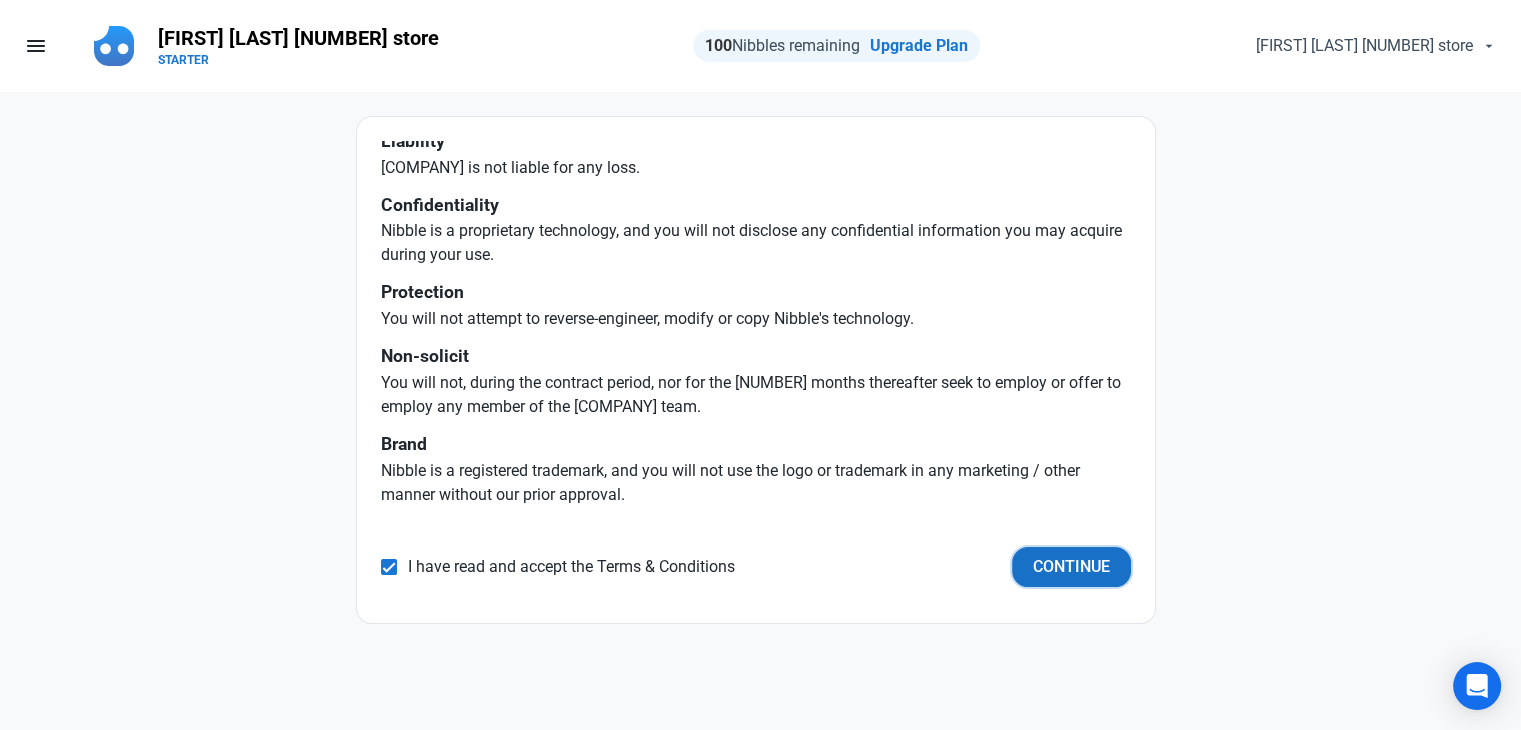 click on "Continue" at bounding box center (1071, 567) 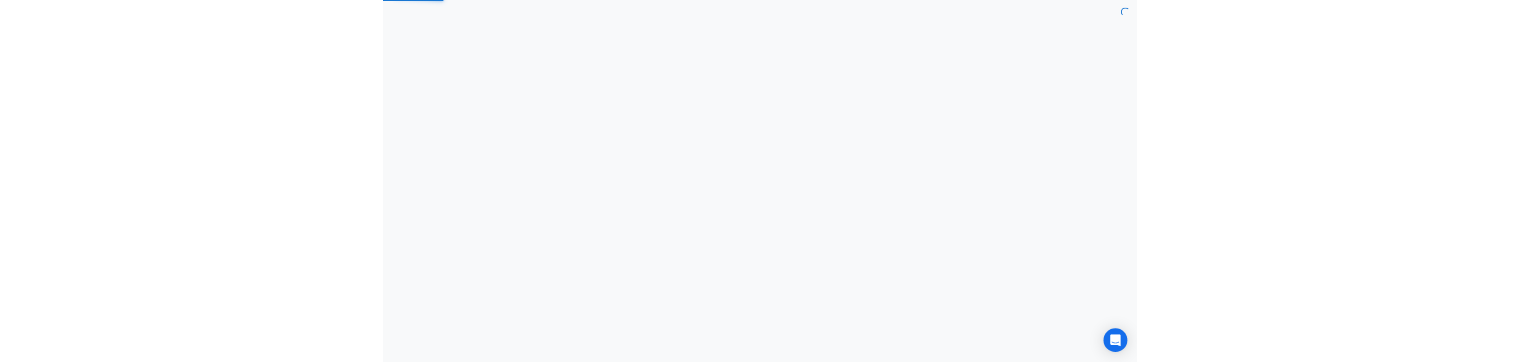 scroll, scrollTop: 0, scrollLeft: 0, axis: both 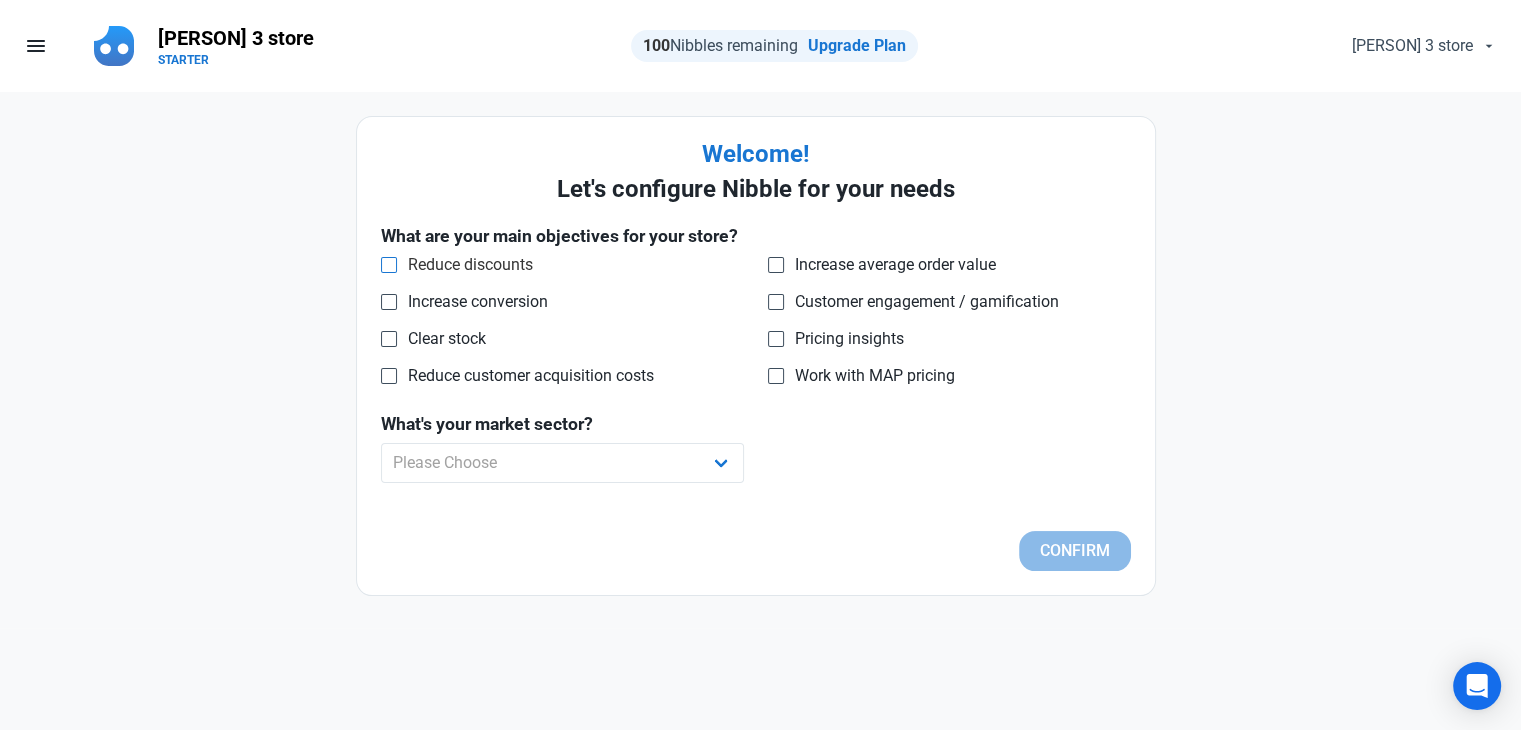 click on "Reduce discounts" at bounding box center [465, 265] 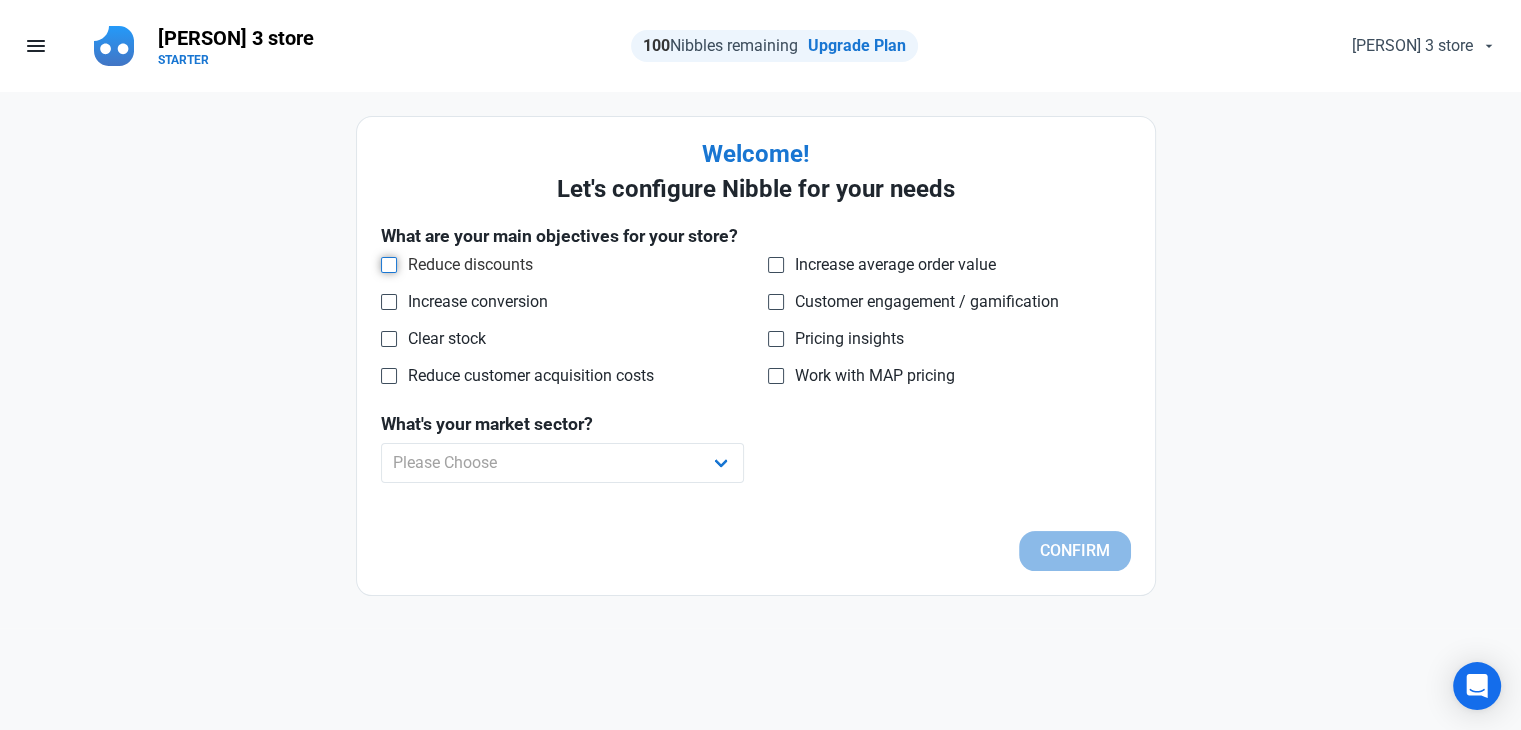 click on "Reduce discounts" at bounding box center [387, 264] 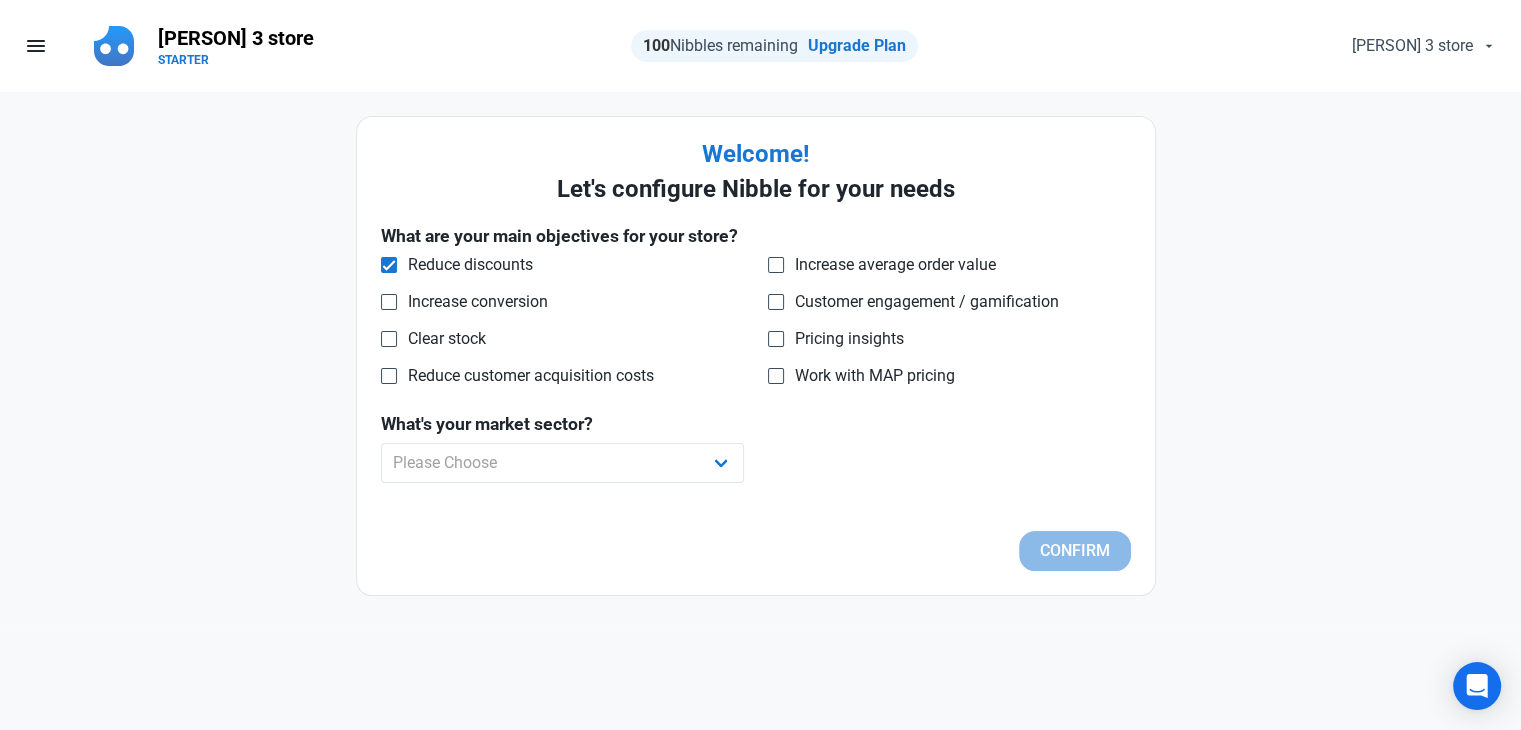 click on "Welcome!  Let's configure Nibble for your needs  What are your main objectives for your store?  Reduce discounts   Increase conversion   Clear stock   Reduce customer acquisition costs   Increase average order value   Customer engagement / gamification   Pricing insights   Work with MAP pricing  What's your market sector?  Please Choose  Apparel B2B Books Car Parts Cleaning Products Collectibles Consumer Electronics Education Entertainment and Events Estate Sales Financial Services Food and Drink Handbags Hardware Health & Beauty Home and Garden Home Improvement Jewellery Kitchenwares Medical Music Pets Publication Shoes Specialist Retail Sports Equipment Toys Travel Various Other  Confirm" at bounding box center [755, 356] 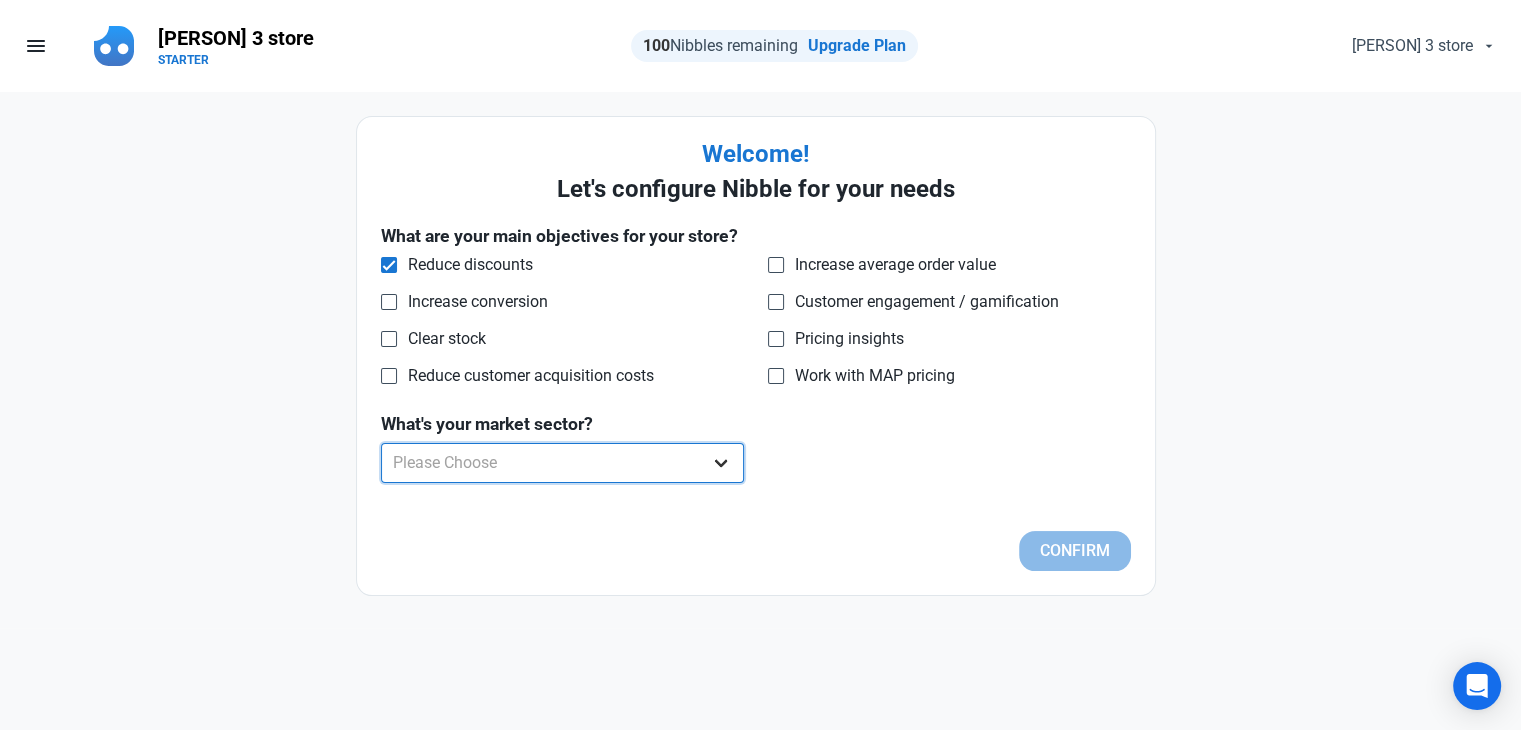 click on "Please Choose  Apparel B2B Books Car Parts Cleaning Products Collectibles Consumer Electronics Education Entertainment and Events Estate Sales Financial Services Food and Drink Handbags Hardware Health & Beauty Home and Garden Home Improvement Jewellery Kitchenwares Medical Music Pets Publication Shoes Specialist Retail Sports Equipment Toys Travel Various Other" at bounding box center (562, 463) 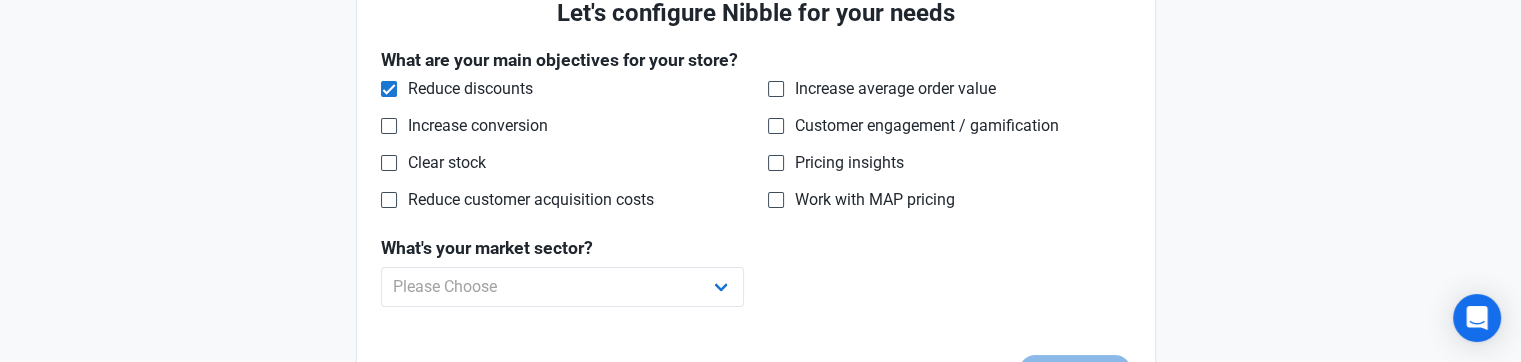 scroll, scrollTop: 200, scrollLeft: 0, axis: vertical 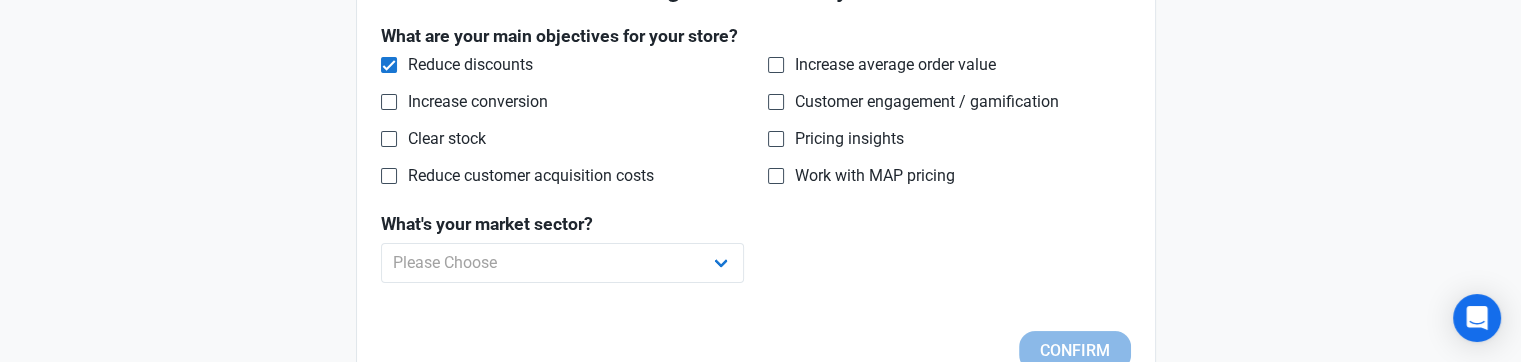 click on "Welcome!  Let's configure Nibble for your needs  What are your main objectives for your store?  Reduce discounts   Increase conversion   Clear stock   Reduce customer acquisition costs   Increase average order value   Customer engagement / gamification   Pricing insights   Work with MAP pricing  What's your market sector?  Please Choose  Apparel B2B Books Car Parts Cleaning Products Collectibles Consumer Electronics Education Entertainment and Events Estate Sales Financial Services Food and Drink Handbags Hardware Health & Beauty Home and Garden Home Improvement Jewellery Kitchenwares Medical Music Pets Publication Shoes Specialist Retail Sports Equipment Toys Travel Various Other  Confirm" at bounding box center (755, 156) 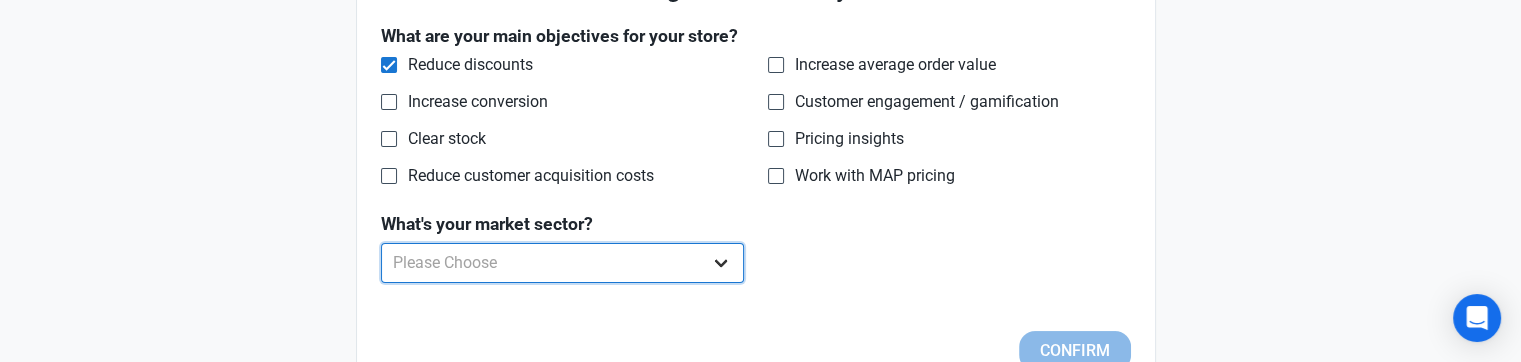 click on "Please Choose  Apparel B2B Books Car Parts Cleaning Products Collectibles Consumer Electronics Education Entertainment and Events Estate Sales Financial Services Food and Drink Handbags Hardware Health & Beauty Home and Garden Home Improvement Jewellery Kitchenwares Medical Music Pets Publication Shoes Specialist Retail Sports Equipment Toys Travel Various Other" at bounding box center (562, 263) 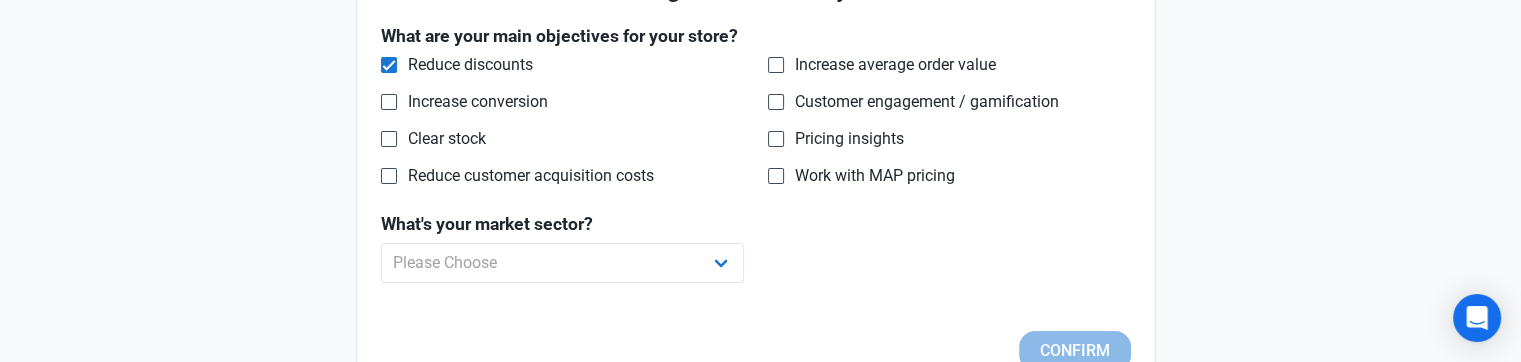 click on "Welcome!  Let's configure Nibble for your needs  What are your main objectives for your store?  Reduce discounts   Increase conversion   Clear stock   Reduce customer acquisition costs   Increase average order value   Customer engagement / gamification   Pricing insights   Work with MAP pricing  What's your market sector?  Please Choose  Apparel B2B Books Car Parts Cleaning Products Collectibles Consumer Electronics Education Entertainment and Events Estate Sales Financial Services Food and Drink Handbags Hardware Health & Beauty Home and Garden Home Improvement Jewellery Kitchenwares Medical Music Pets Publication Shoes Specialist Retail Sports Equipment Toys Travel Various Other  Confirm" at bounding box center (755, 156) 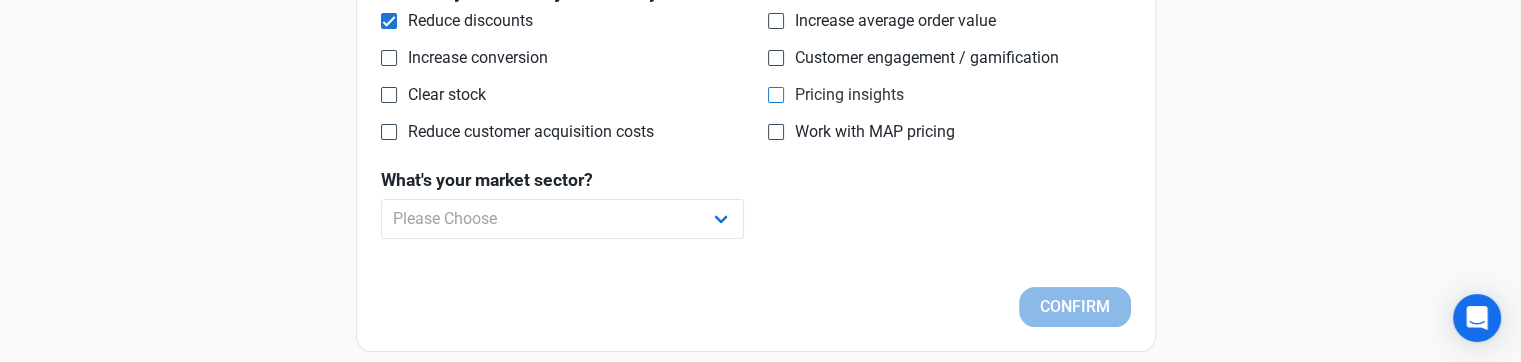 scroll, scrollTop: 251, scrollLeft: 0, axis: vertical 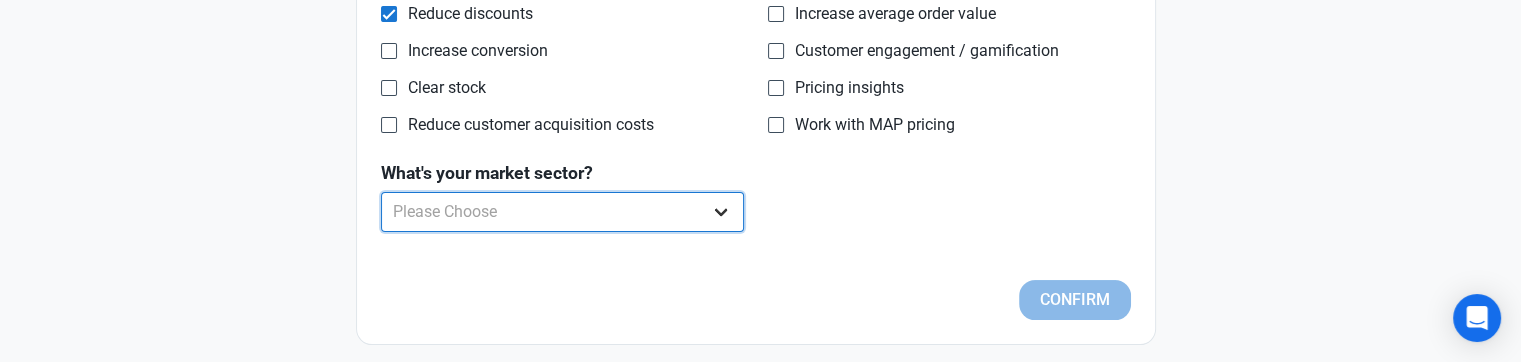 click on "Please Choose  Apparel B2B Books Car Parts Cleaning Products Collectibles Consumer Electronics Education Entertainment and Events Estate Sales Financial Services Food and Drink Handbags Hardware Health & Beauty Home and Garden Home Improvement Jewellery Kitchenwares Medical Music Pets Publication Shoes Specialist Retail Sports Equipment Toys Travel Various Other" at bounding box center (562, 212) 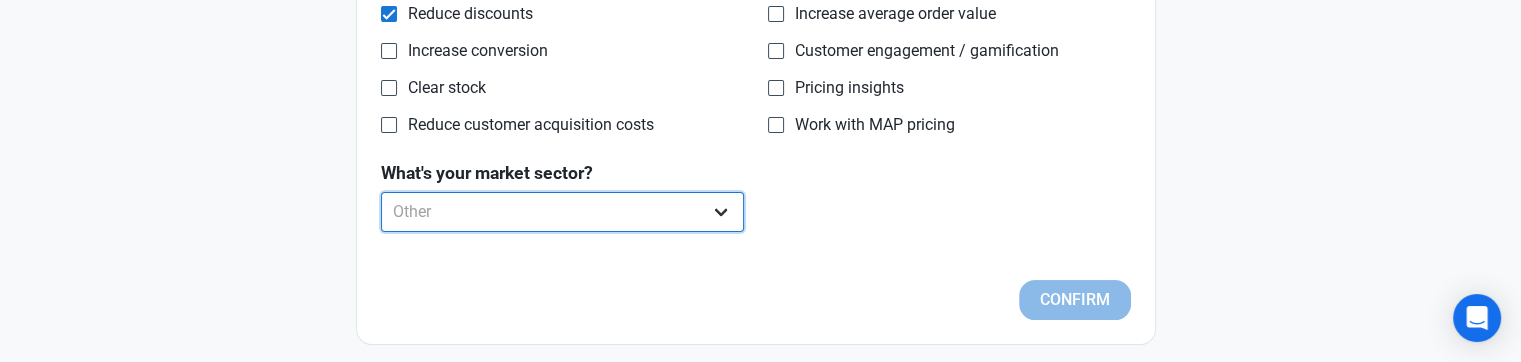 click on "Please Choose  Apparel B2B Books Car Parts Cleaning Products Collectibles Consumer Electronics Education Entertainment and Events Estate Sales Financial Services Food and Drink Handbags Hardware Health & Beauty Home and Garden Home Improvement Jewellery Kitchenwares Medical Music Pets Publication Shoes Specialist Retail Sports Equipment Toys Travel Various Other" at bounding box center [562, 212] 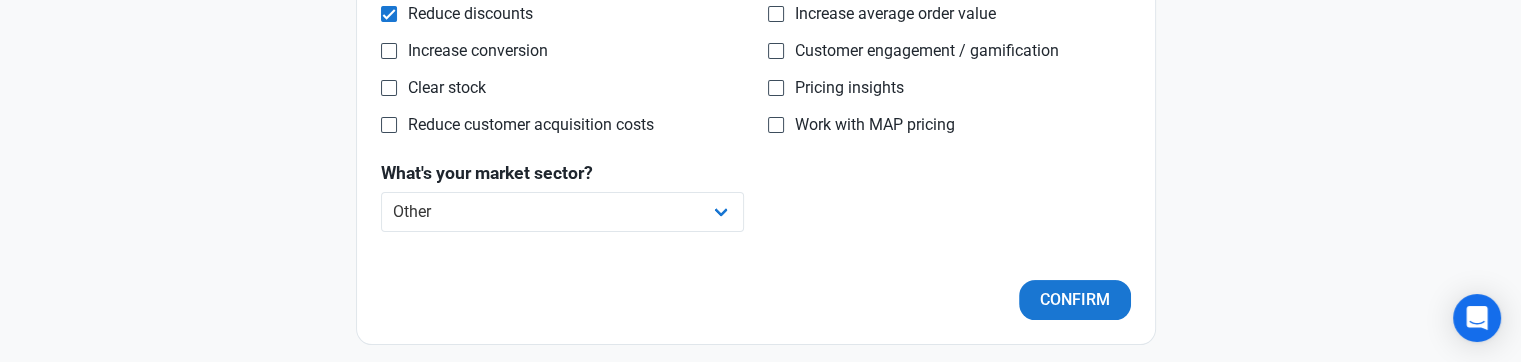 drag, startPoint x: 901, startPoint y: 254, endPoint x: 911, endPoint y: 261, distance: 12.206555 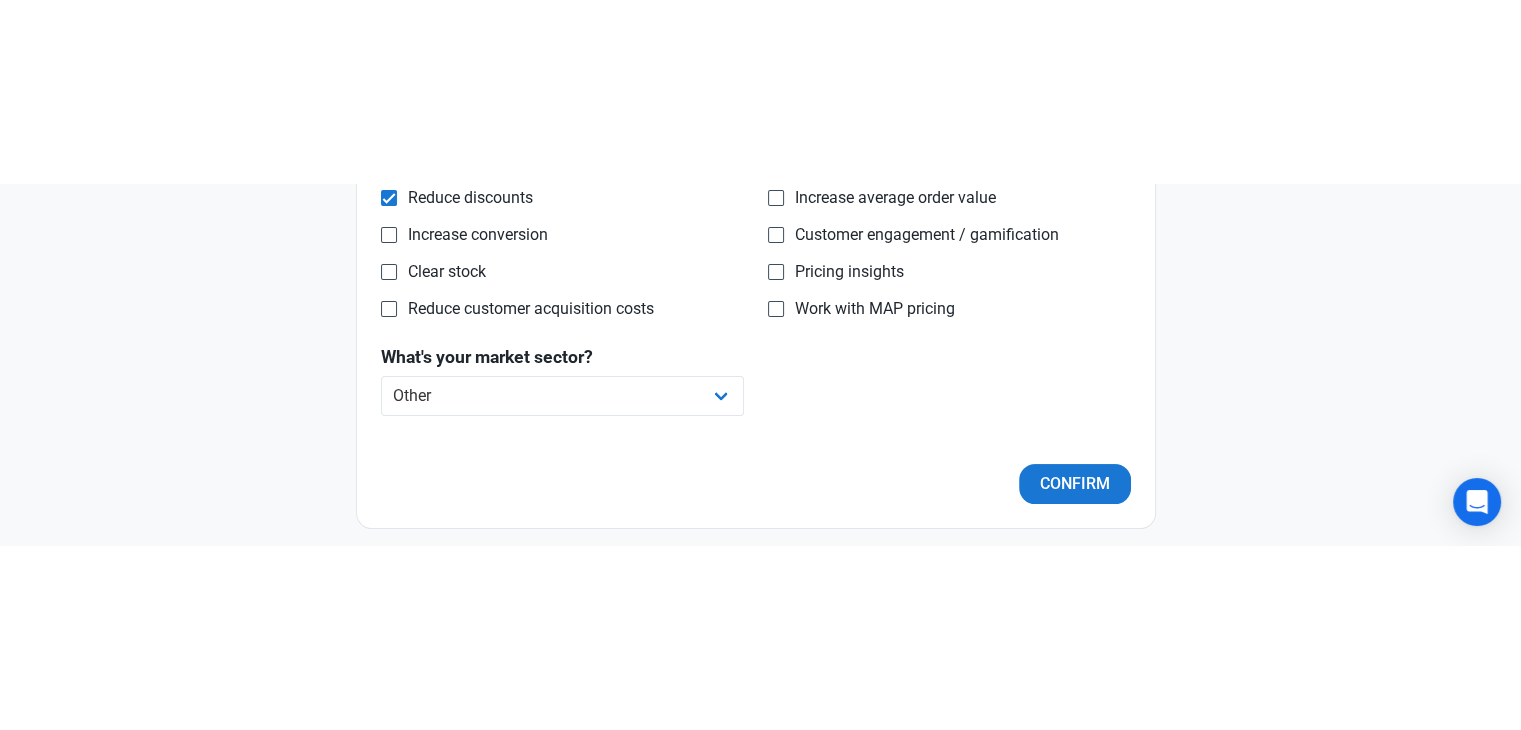 scroll, scrollTop: 0, scrollLeft: 0, axis: both 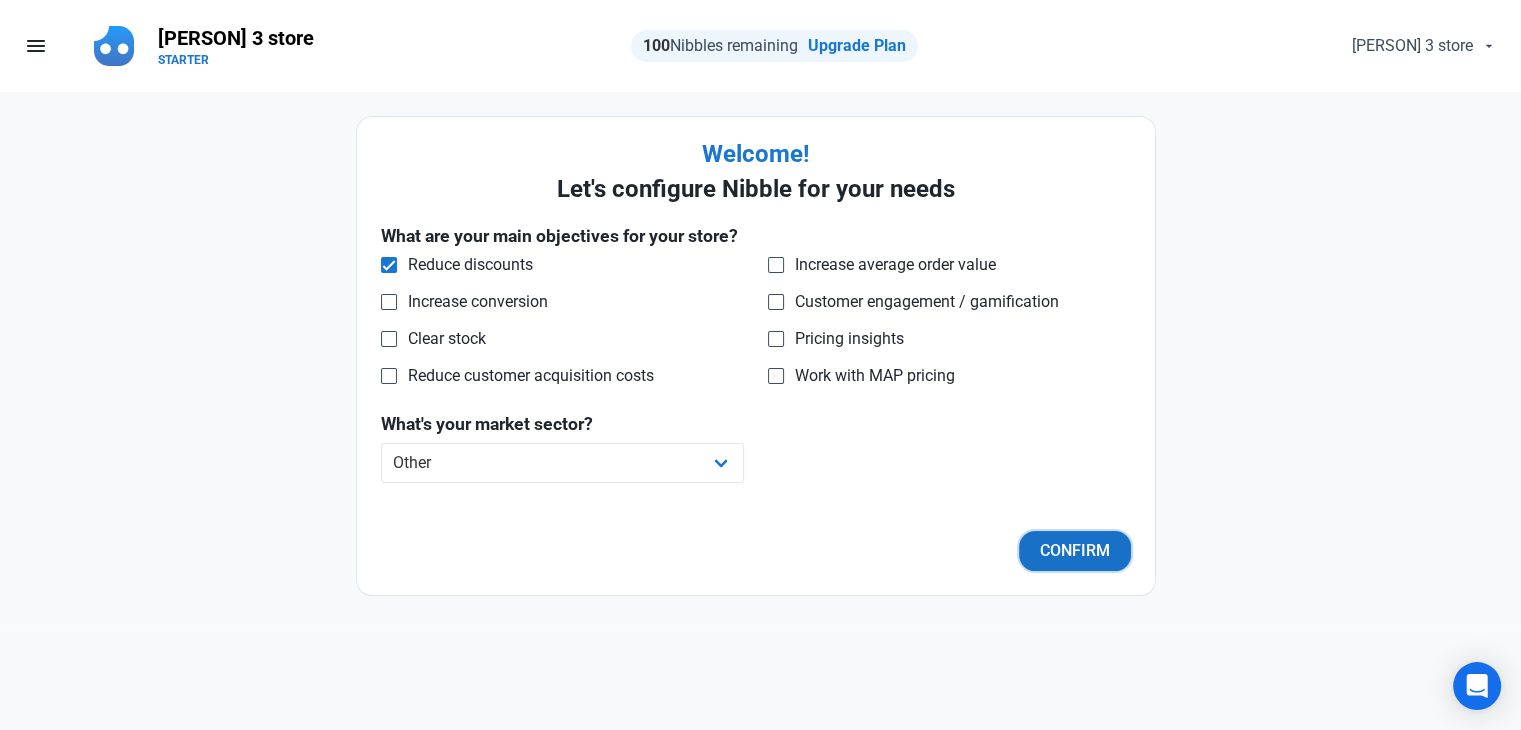 click on "Confirm" at bounding box center (1075, 551) 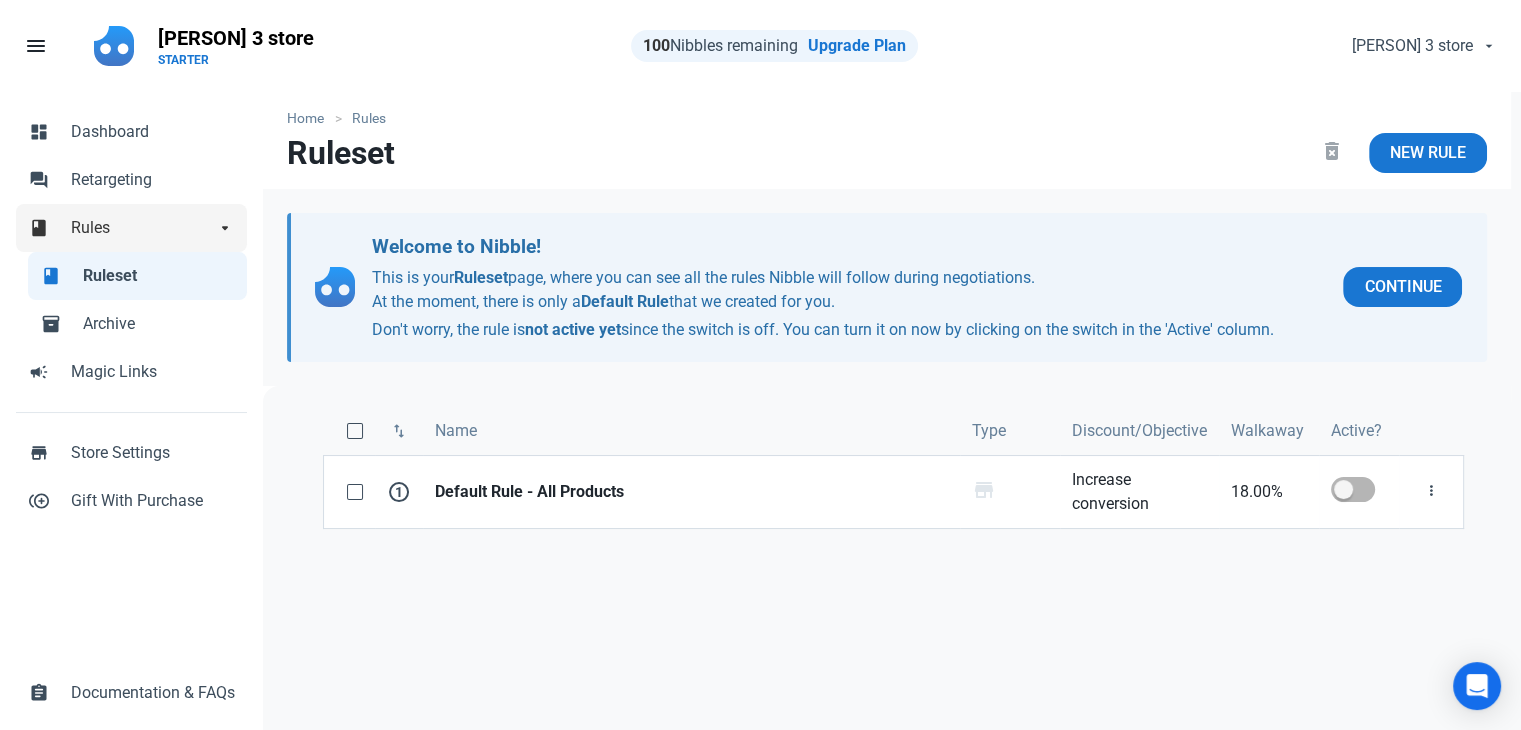 click on "Rules" at bounding box center [143, 228] 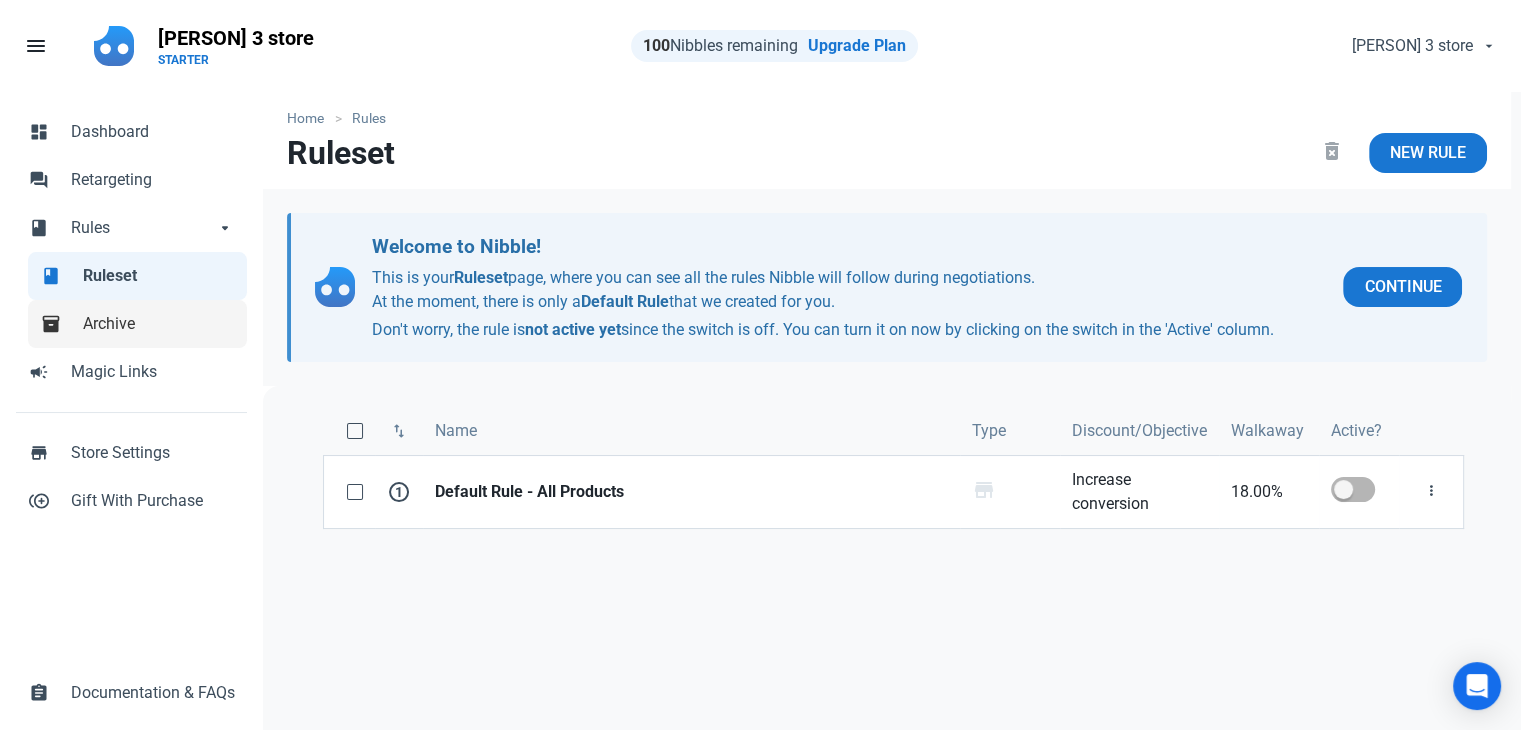 click on "inventory_2 Archive" at bounding box center [137, 324] 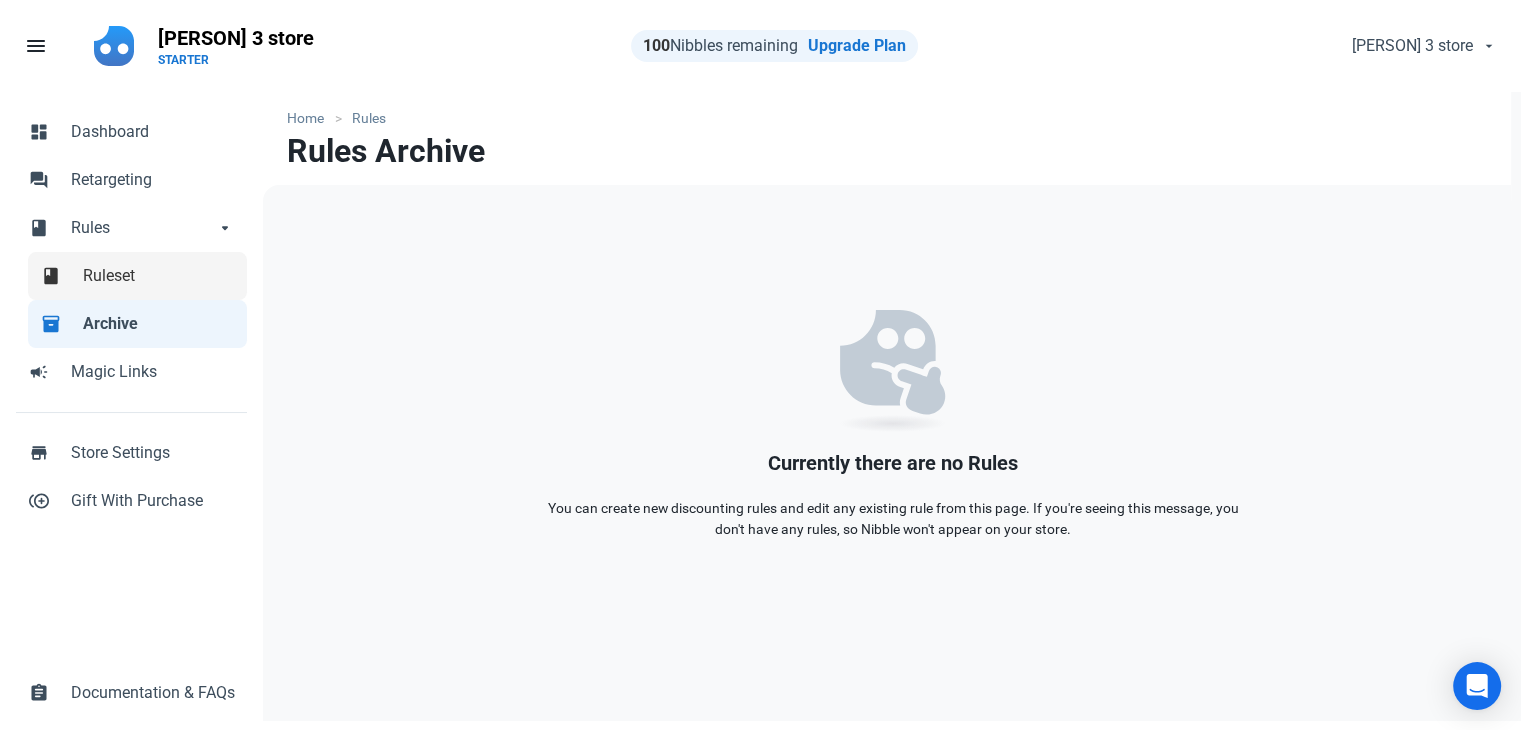 click on "book Ruleset" at bounding box center (137, 276) 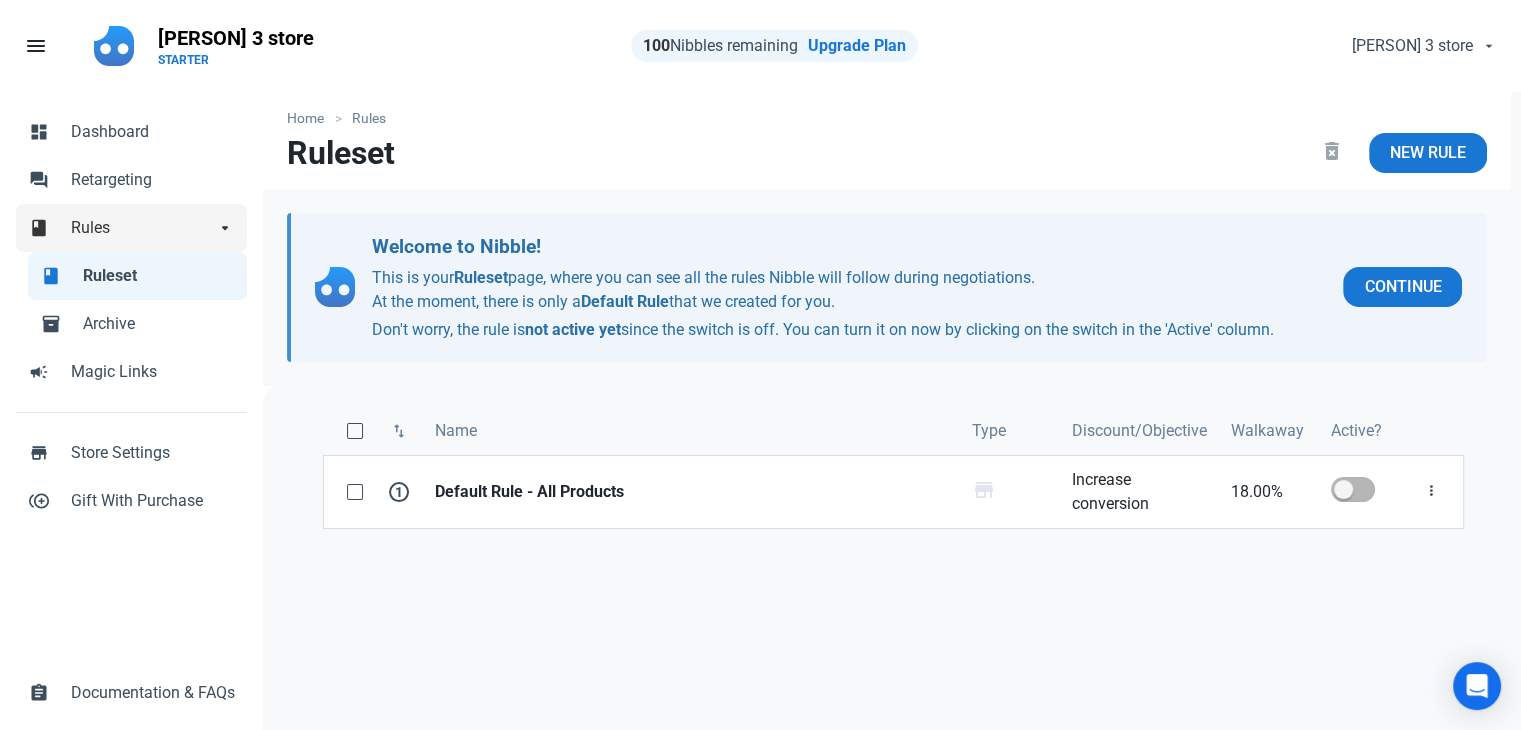 click on "Rules" at bounding box center (143, 228) 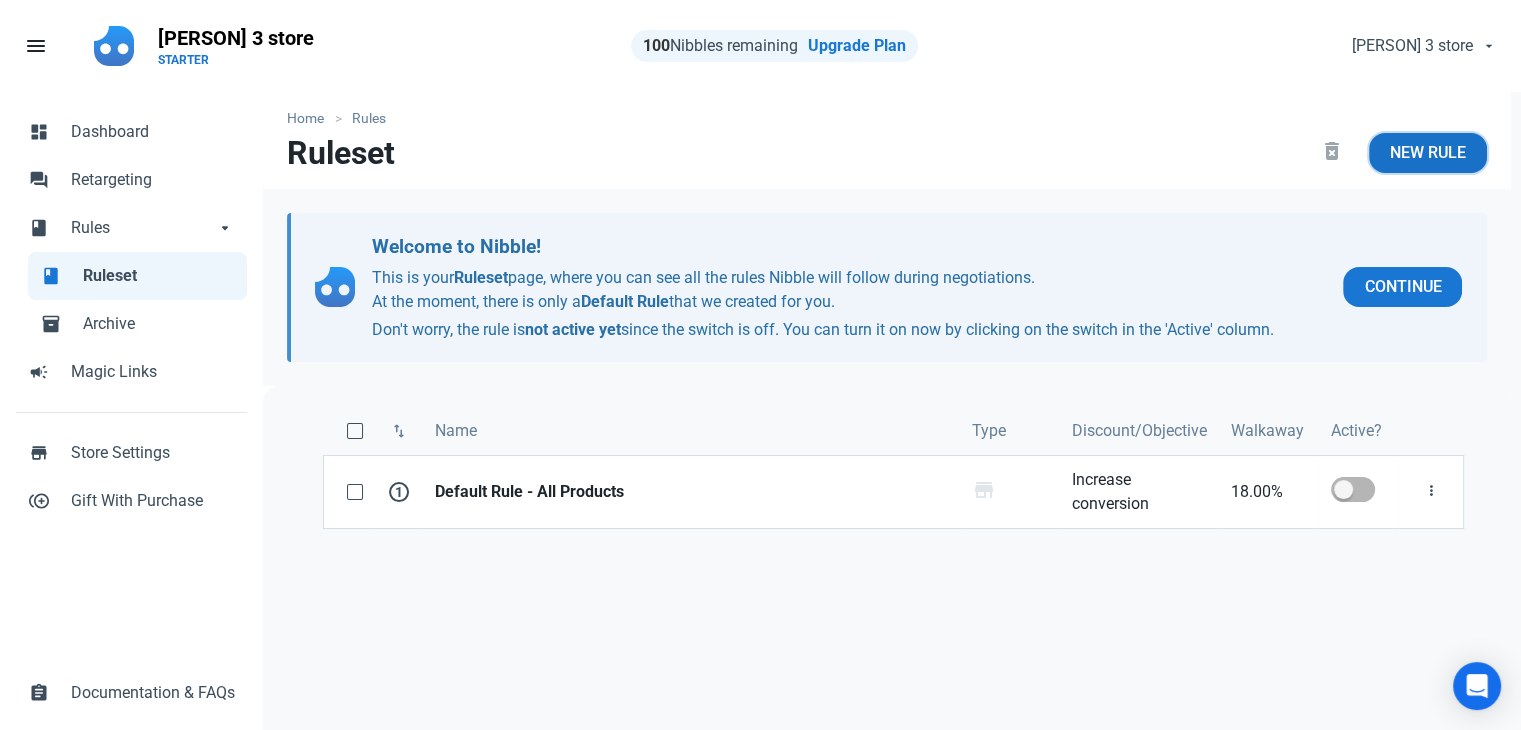 click on "New Rule" at bounding box center [1428, 153] 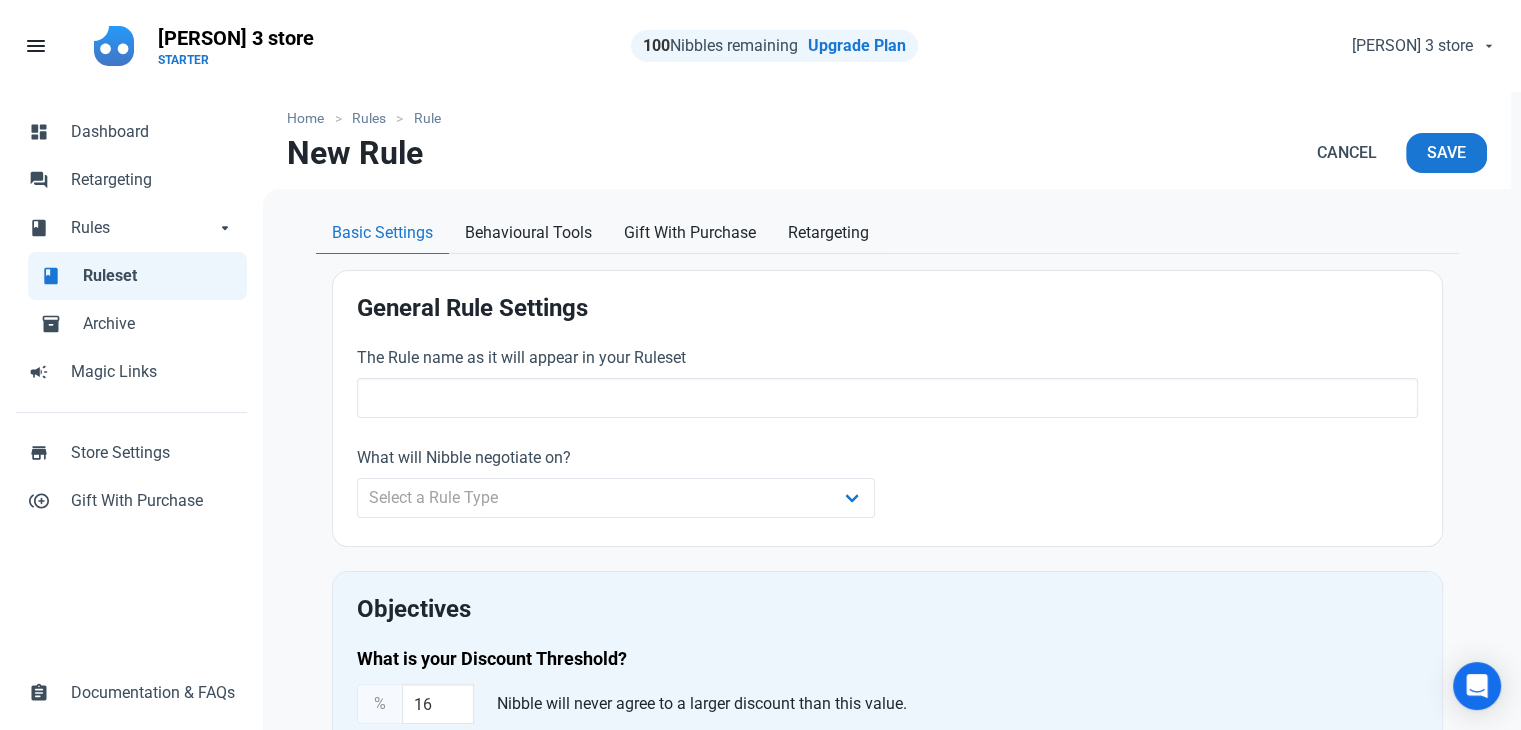 scroll, scrollTop: 0, scrollLeft: 0, axis: both 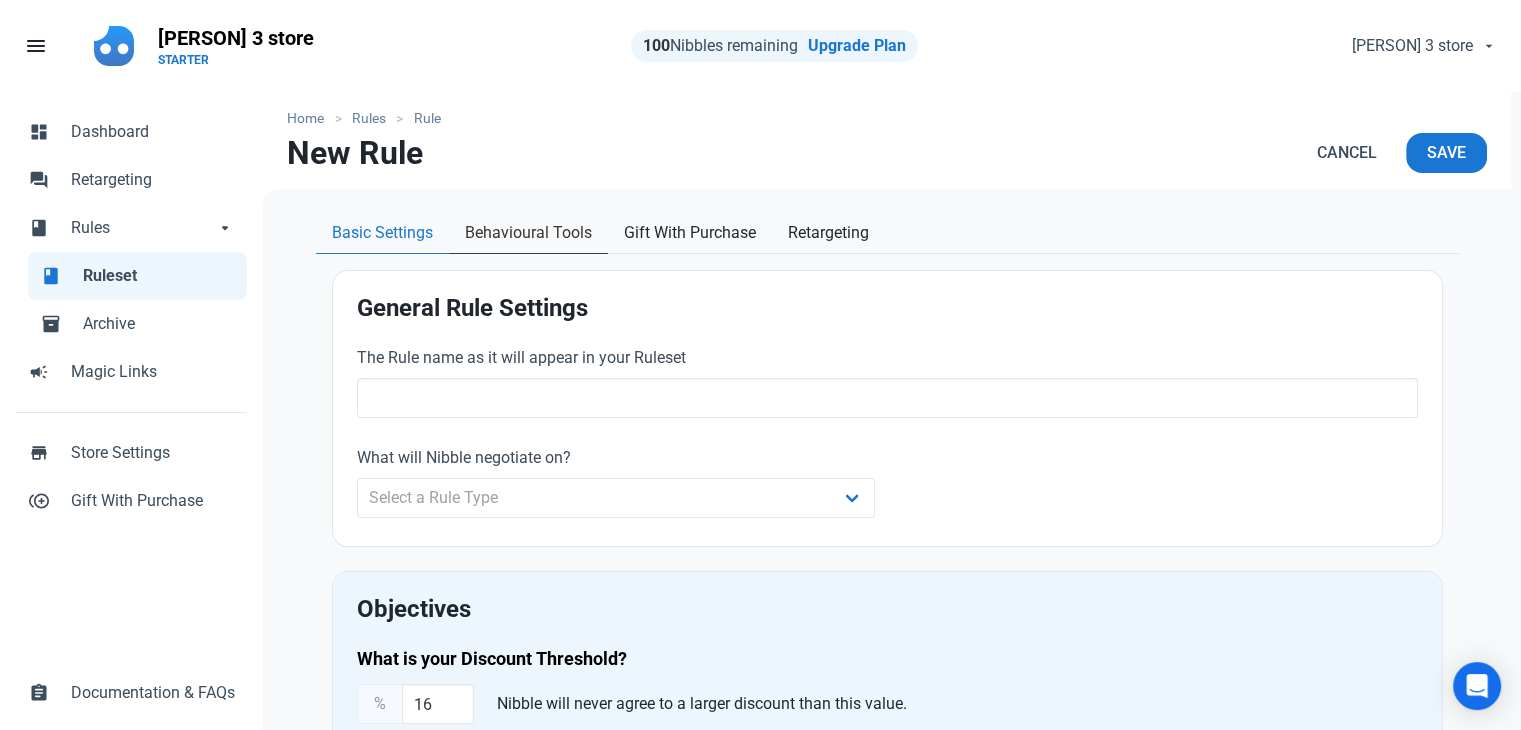 click on "Behavioural Tools" at bounding box center [528, 233] 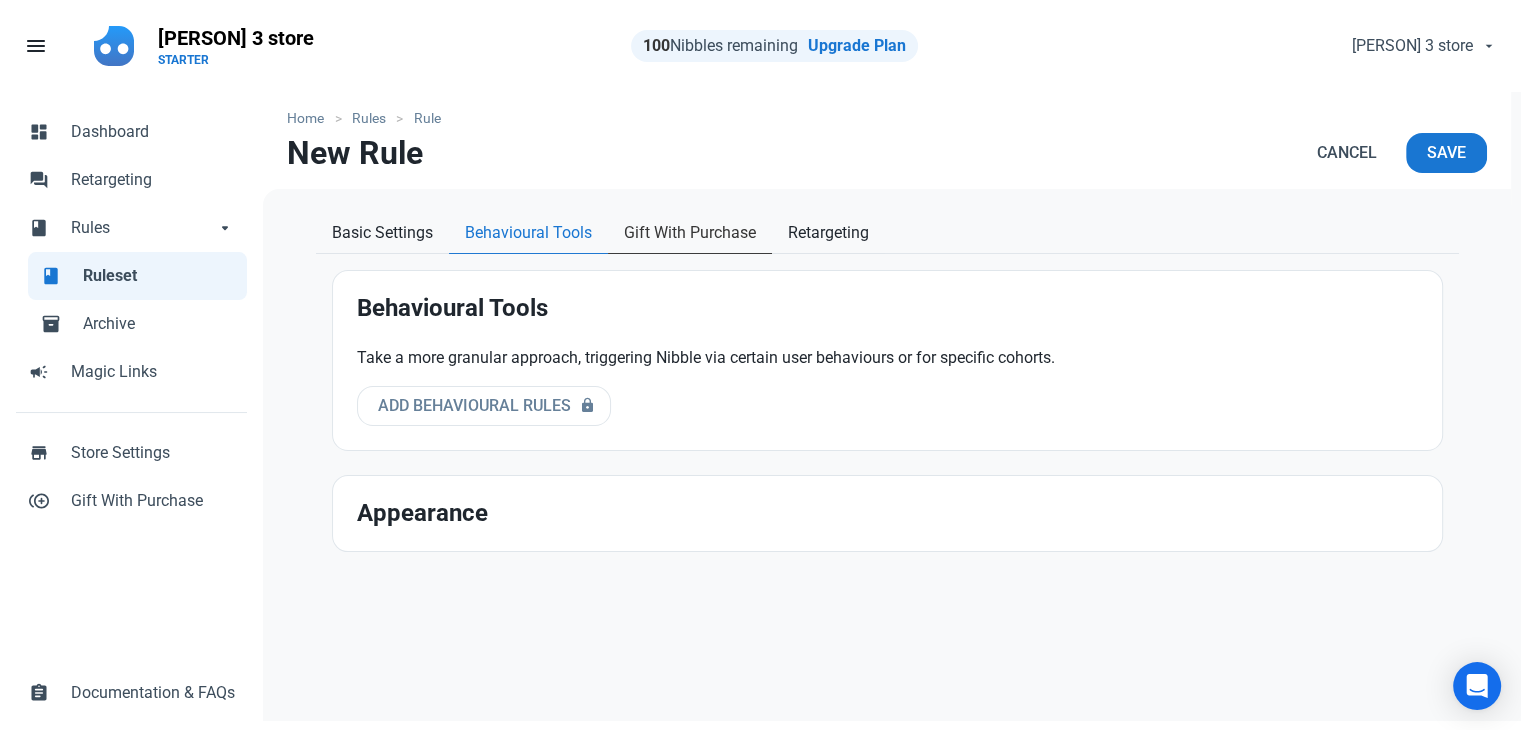 click on "Gift With Purchase" at bounding box center [690, 233] 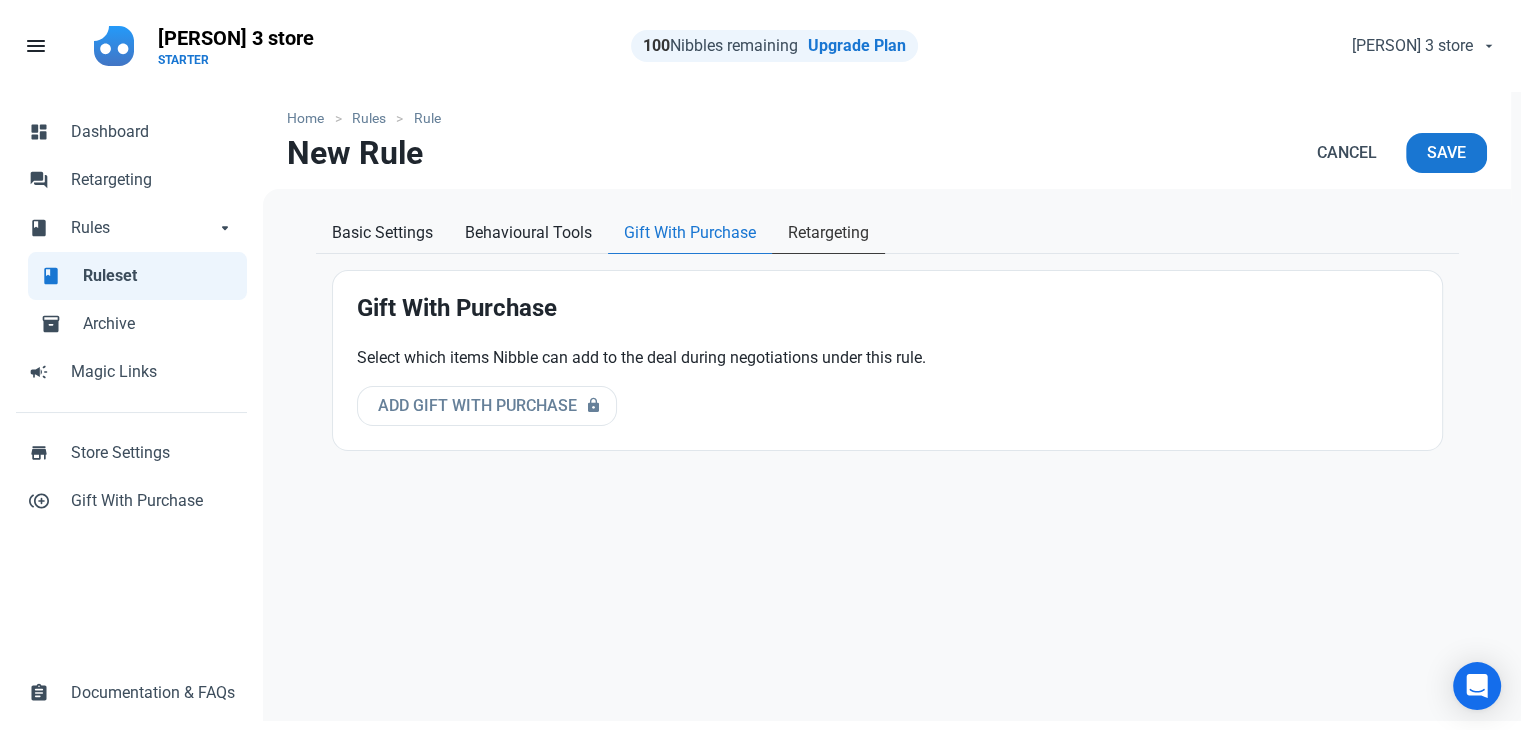 click on "Retargeting" at bounding box center [828, 233] 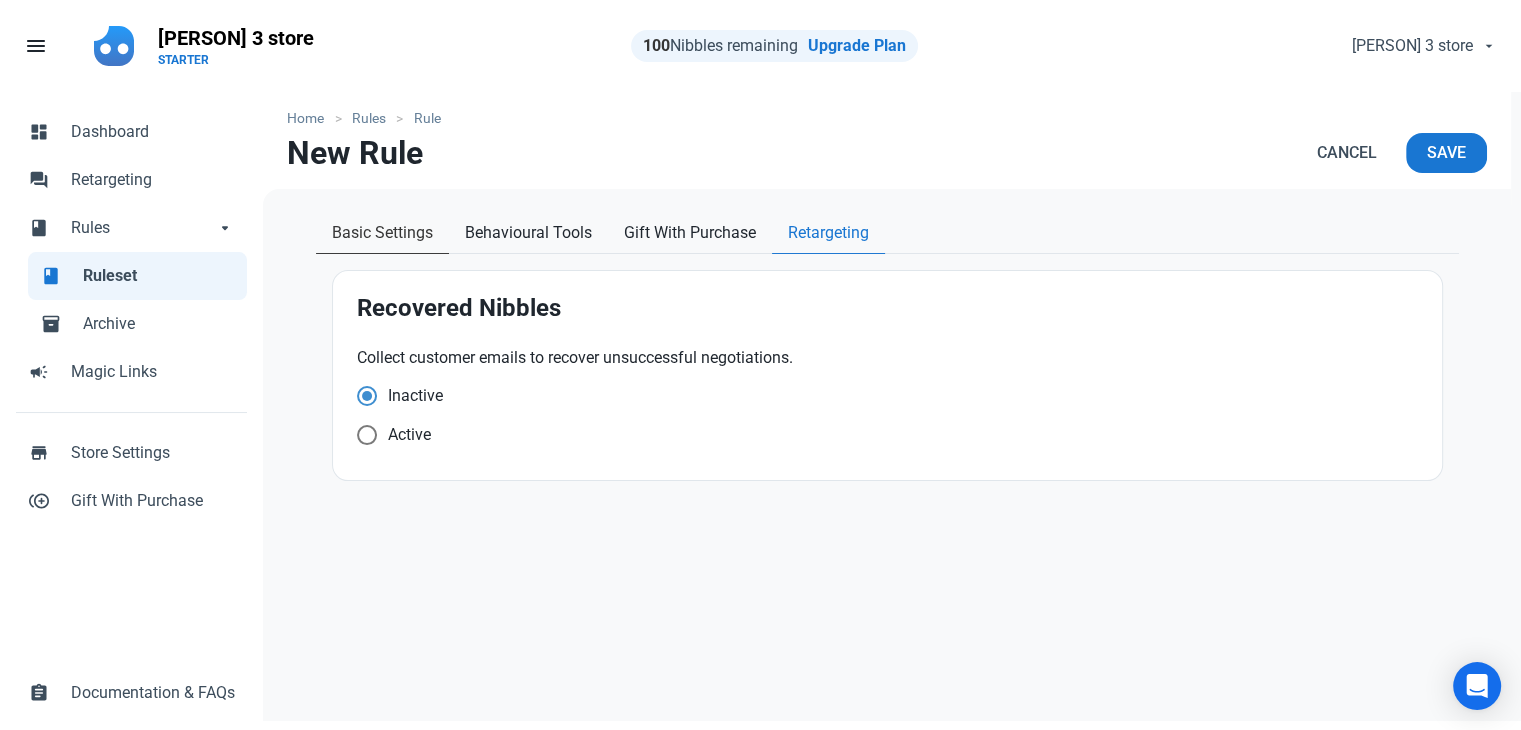 click on "Basic Settings" at bounding box center [382, 233] 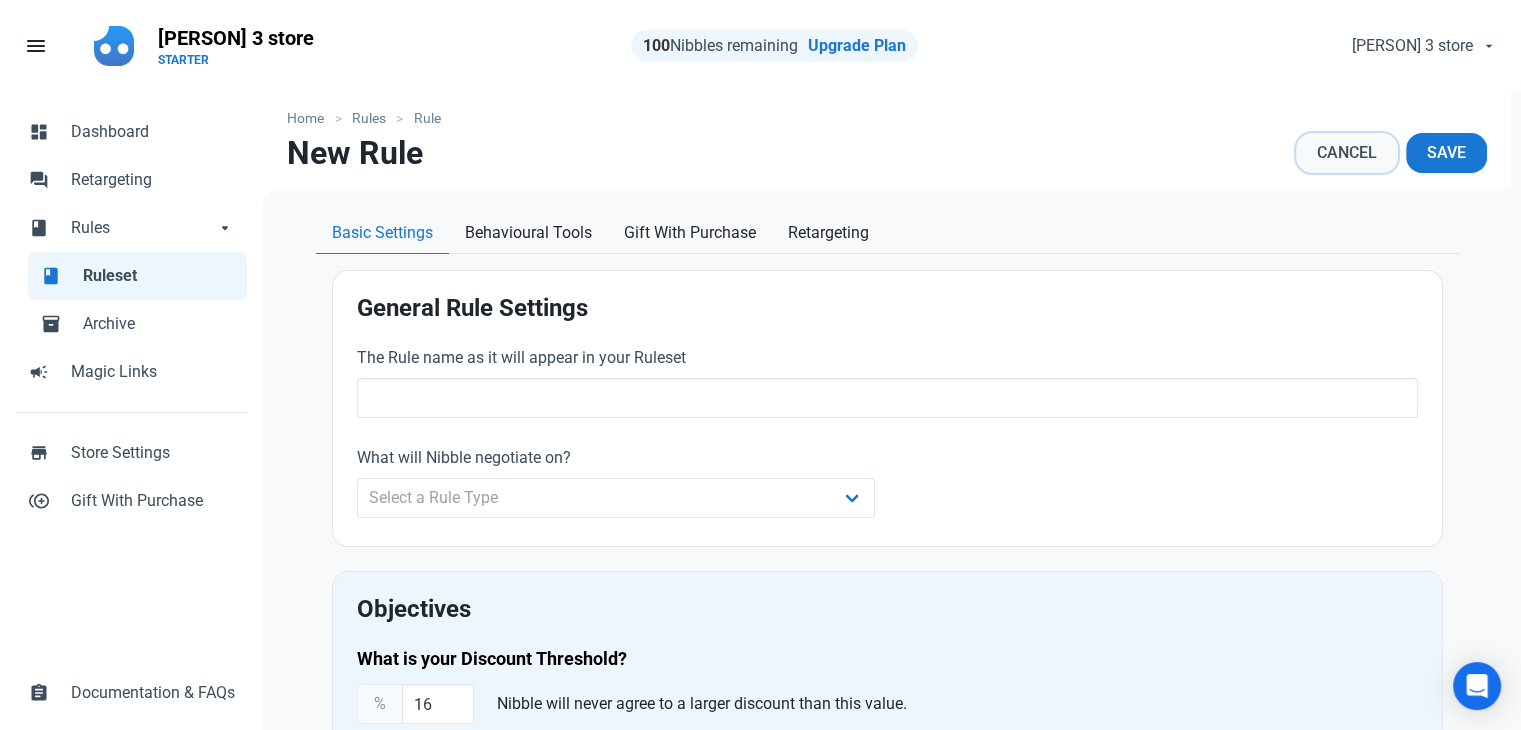 click on "Cancel" at bounding box center [1347, 153] 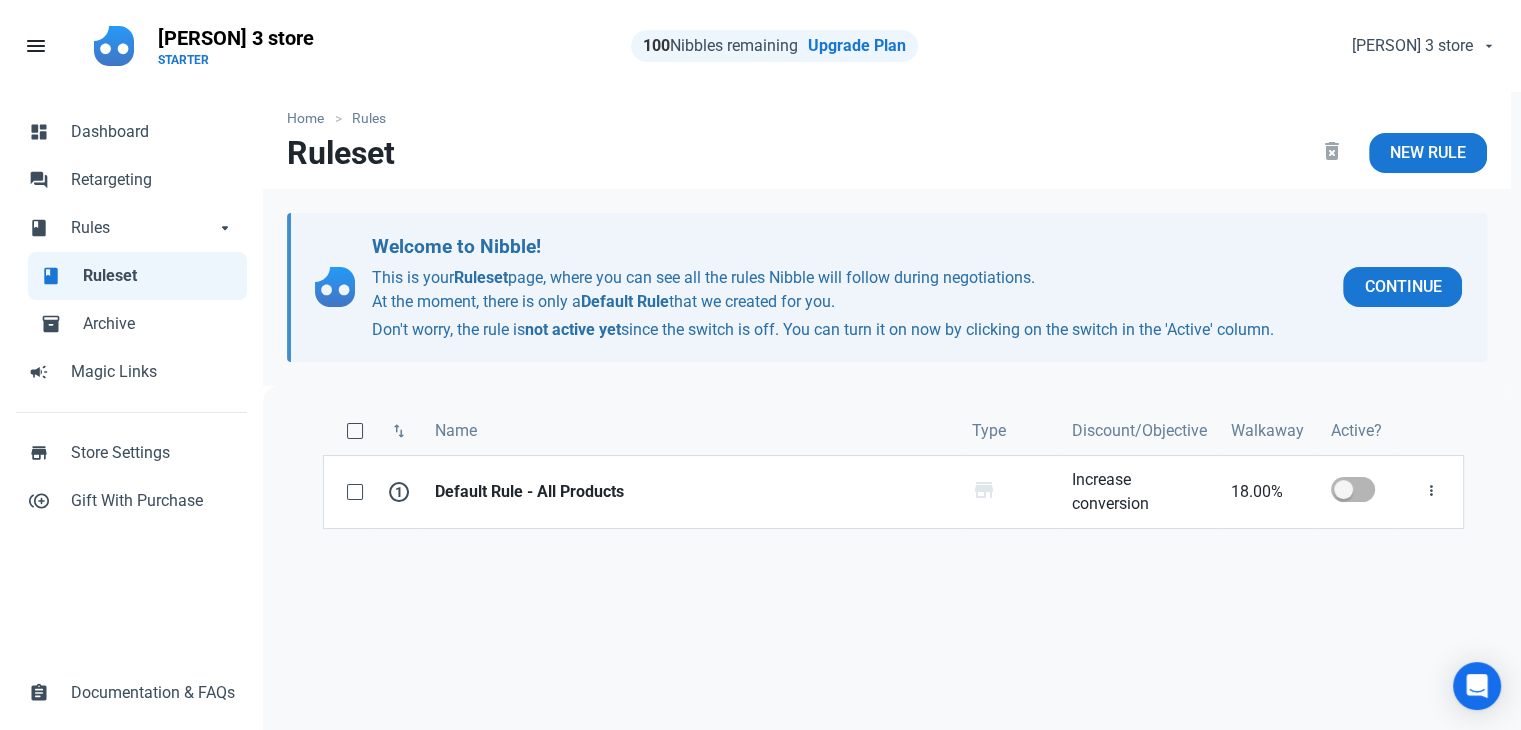 click on "swap_vert  Name   Type   Discount/Objective   Walkaway   Active?      1   Default Rule - All Products  Whole Store store  Increase conversion   18.00%  Edit Archive Delete" at bounding box center (893, 654) 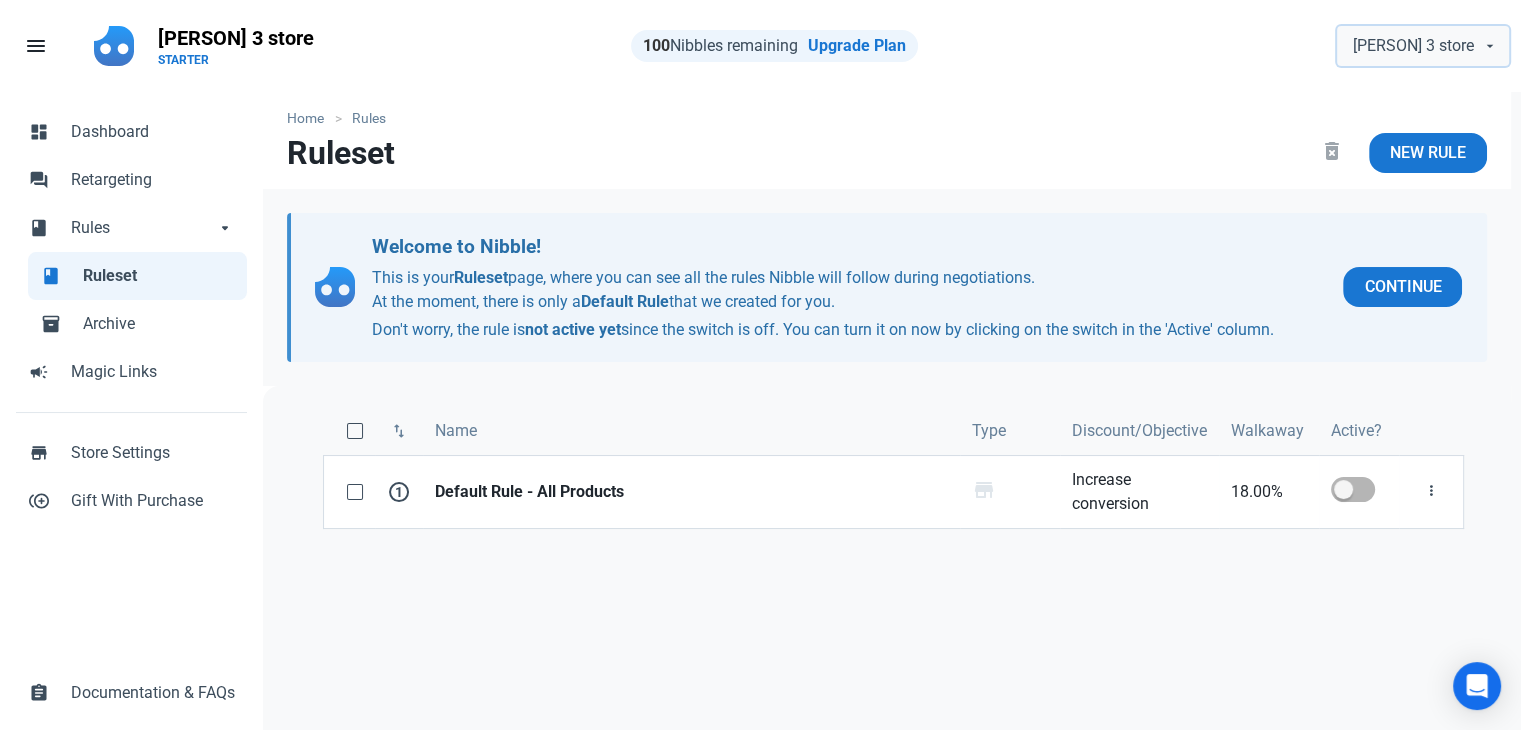 click on "[FIRST] [LAST] [NUMBER] store" at bounding box center [1423, 46] 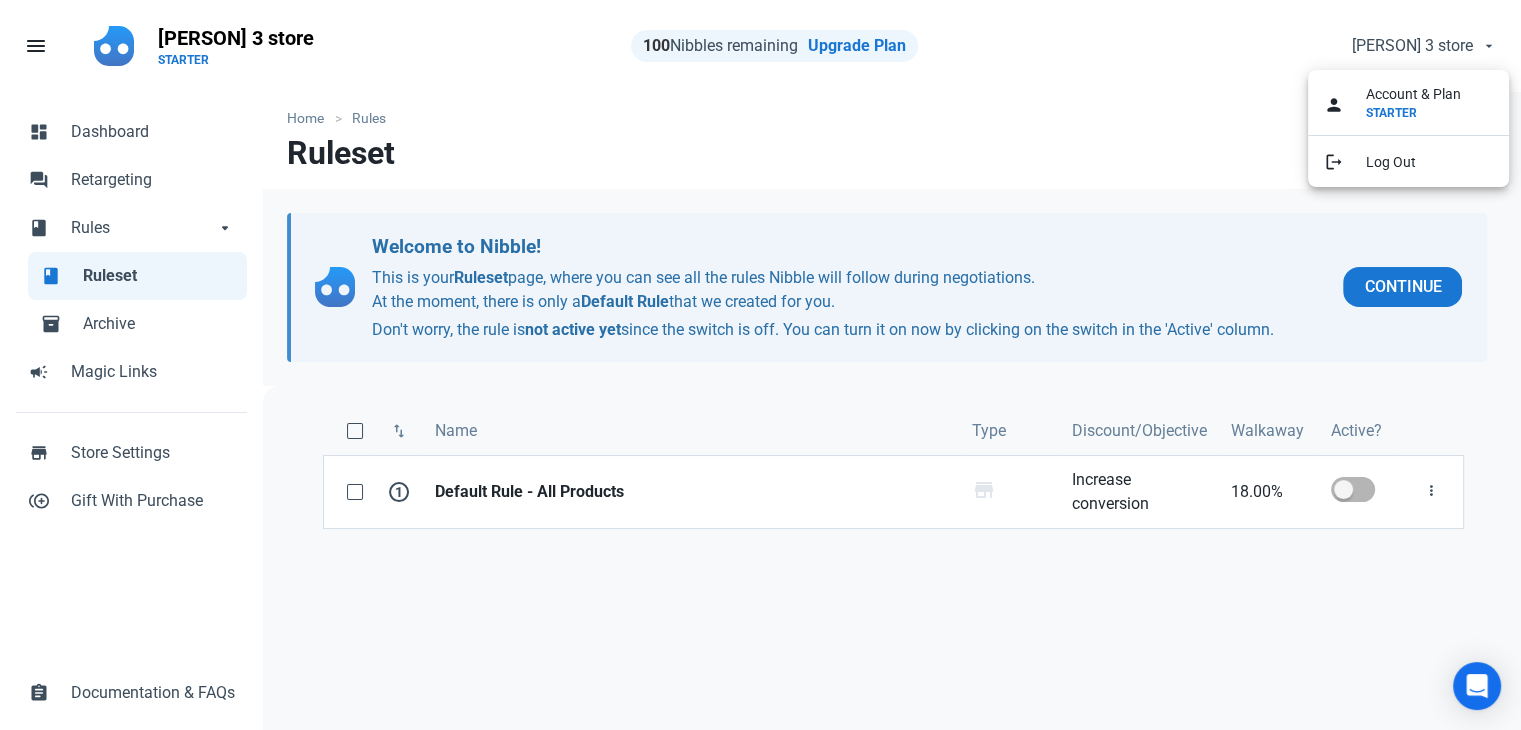 click on "menu Fill 1 somnath dev 3 store  STARTER  100  Nibbles remaining  Upgrade Plan somnath dev 3 store person Account & Plan STARTER logout Log Out" at bounding box center (760, 46) 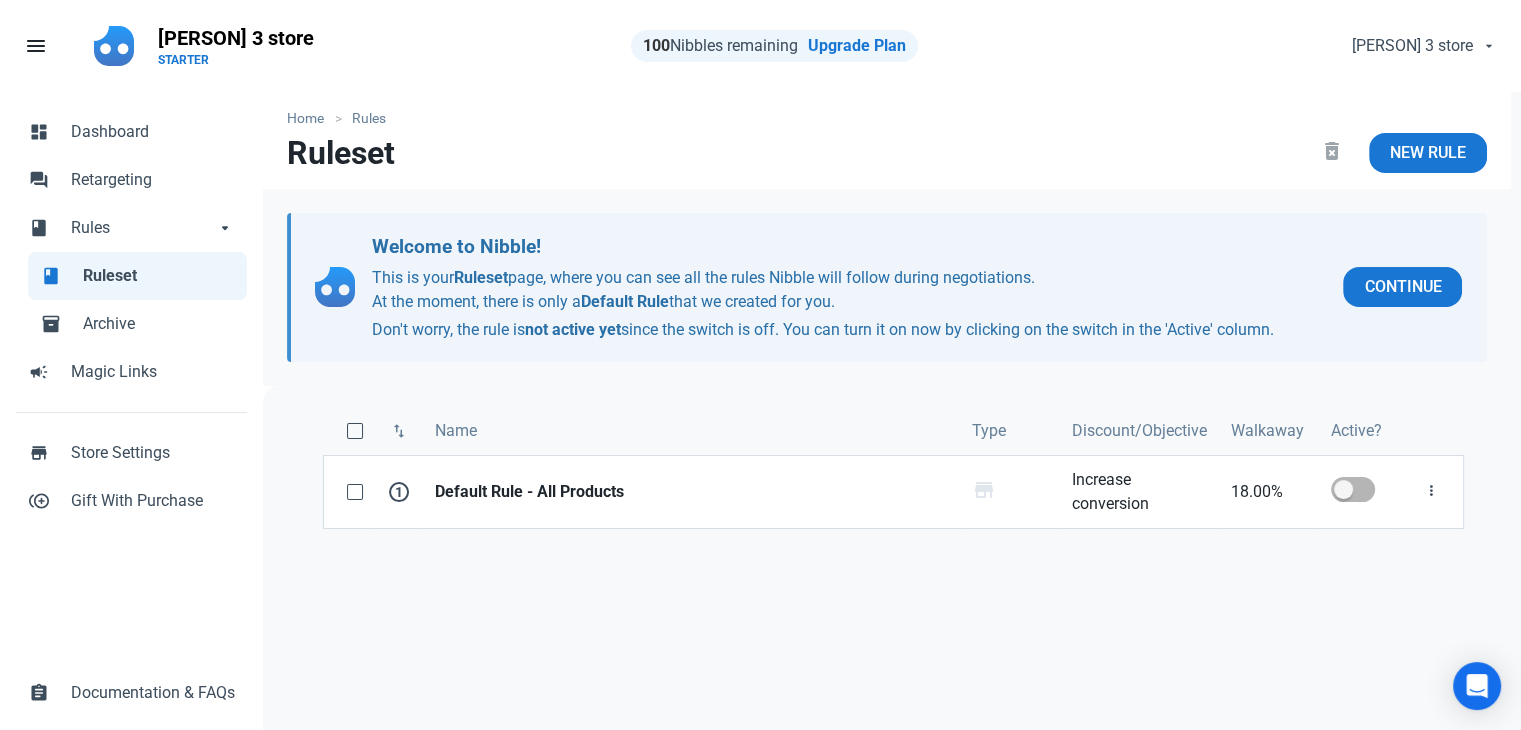 click on "swap_vert  Name   Type   Discount/Objective   Walkaway   Active?      1   Default Rule - All Products  Whole Store store  Increase conversion   18.00%  Edit Archive Delete" at bounding box center (893, 654) 